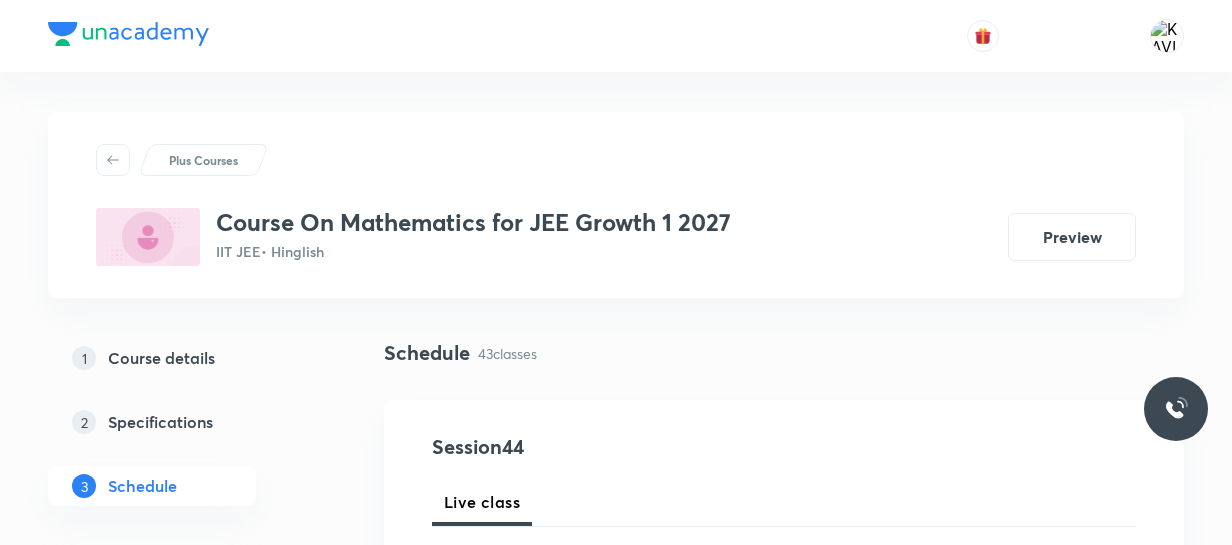 scroll, scrollTop: 7712, scrollLeft: 0, axis: vertical 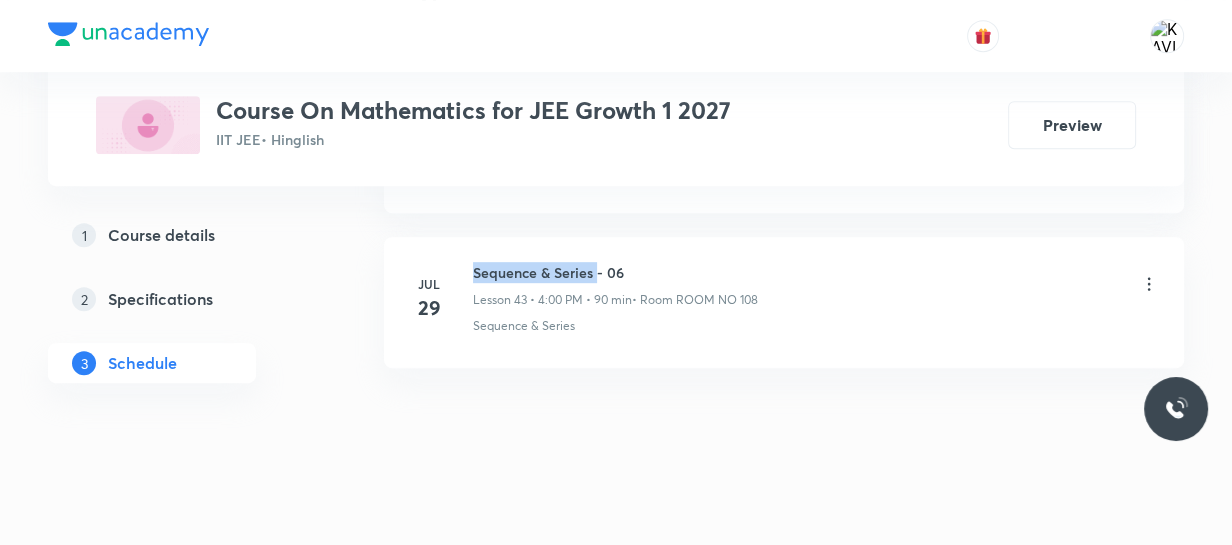 drag, startPoint x: 472, startPoint y: 261, endPoint x: 595, endPoint y: 250, distance: 123.49089 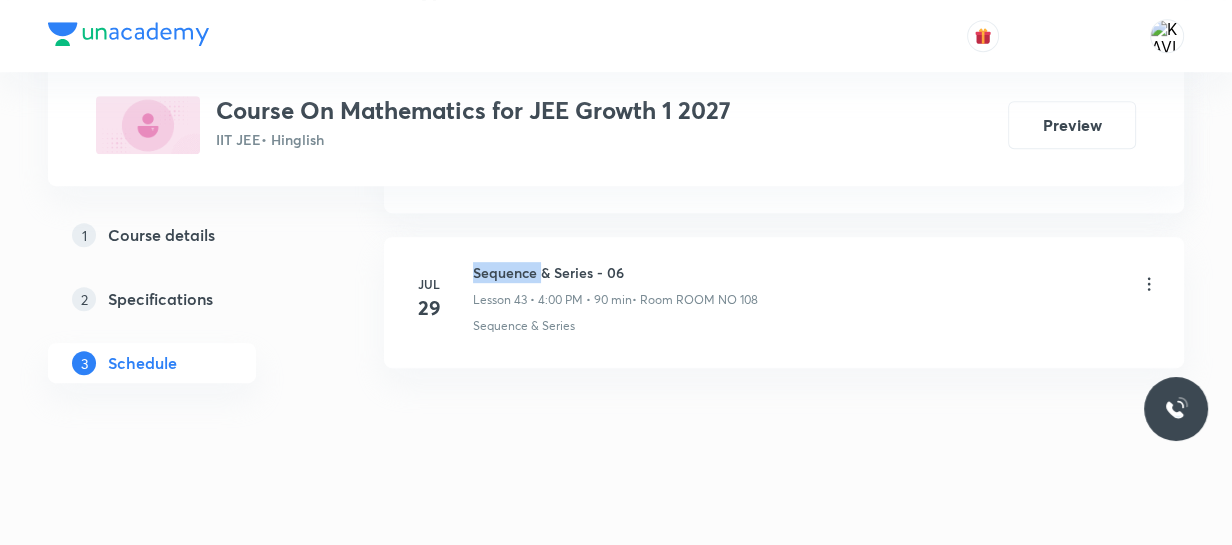 click on "Sequence & Series - 06" at bounding box center (615, 272) 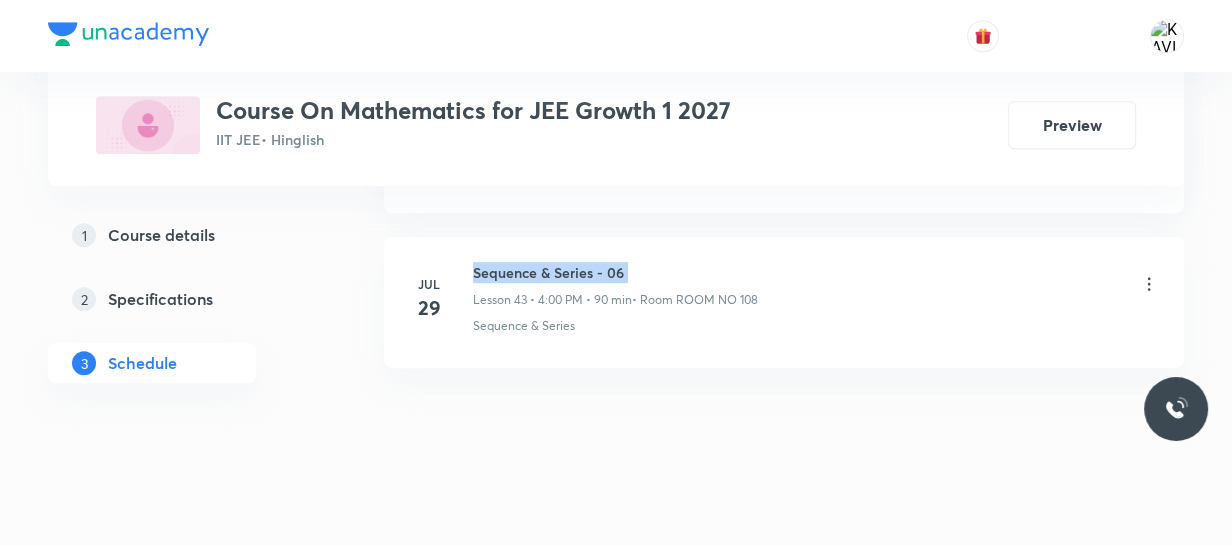 click on "Sequence & Series - 06" at bounding box center [615, 272] 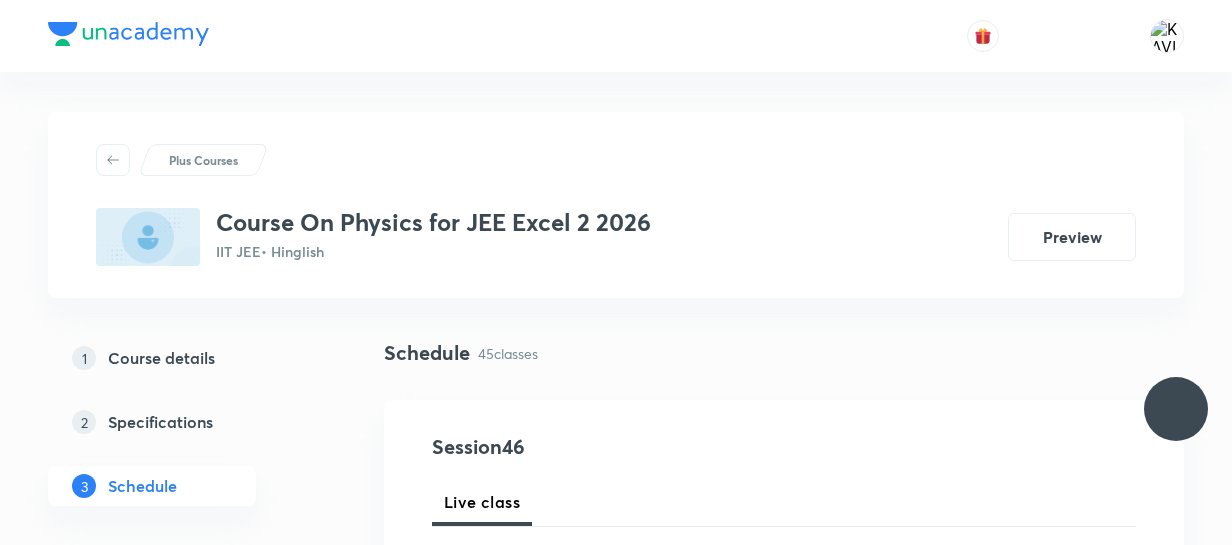 scroll, scrollTop: 0, scrollLeft: 0, axis: both 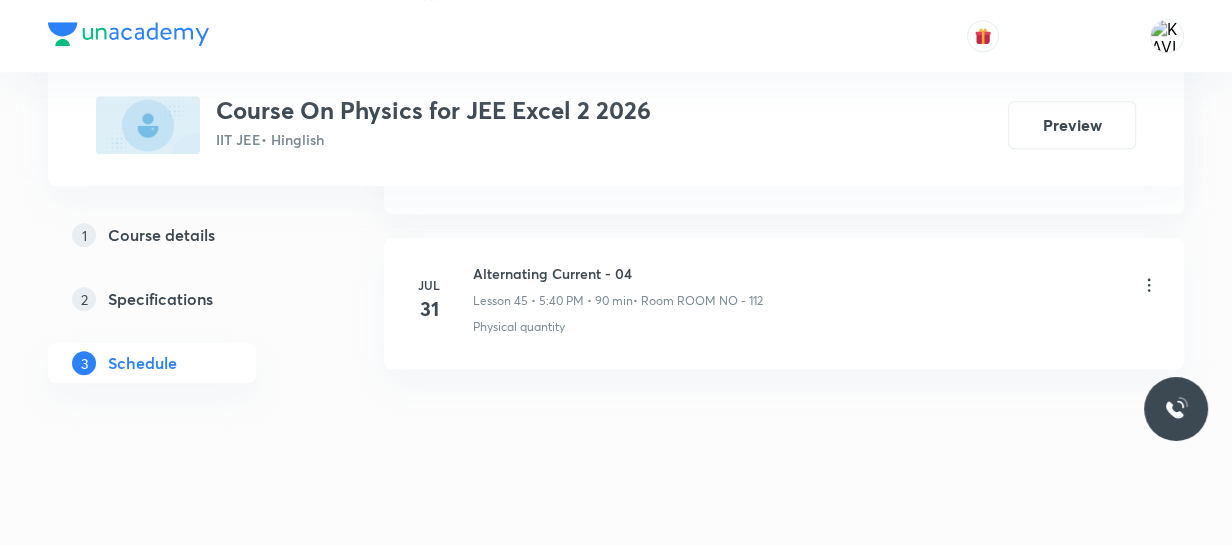 click on "Alternating Current - 04" at bounding box center [618, 273] 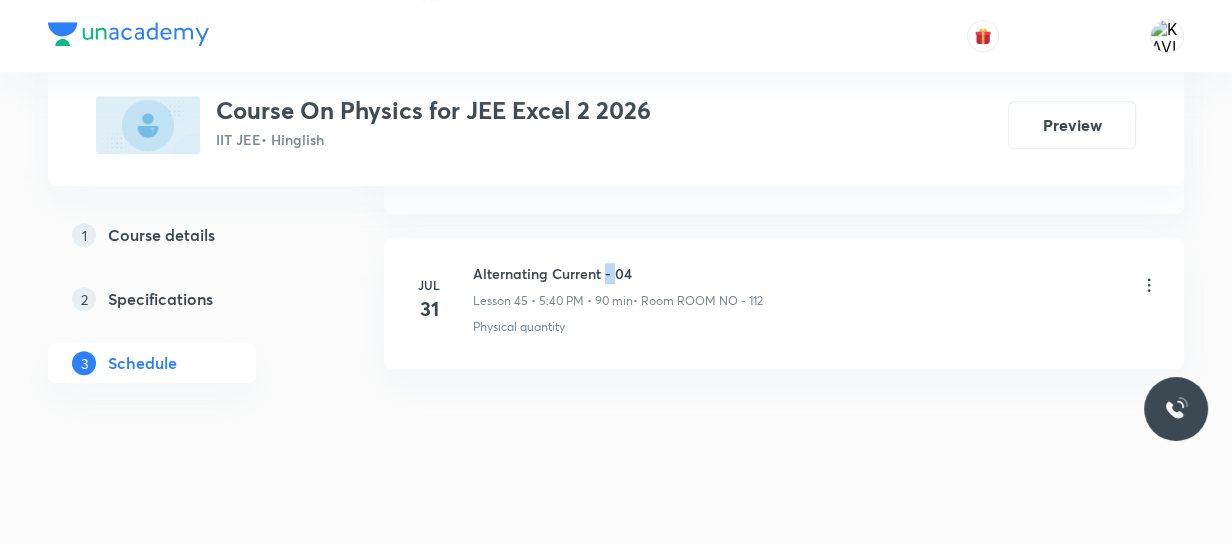 click on "Alternating Current - 04" at bounding box center [618, 273] 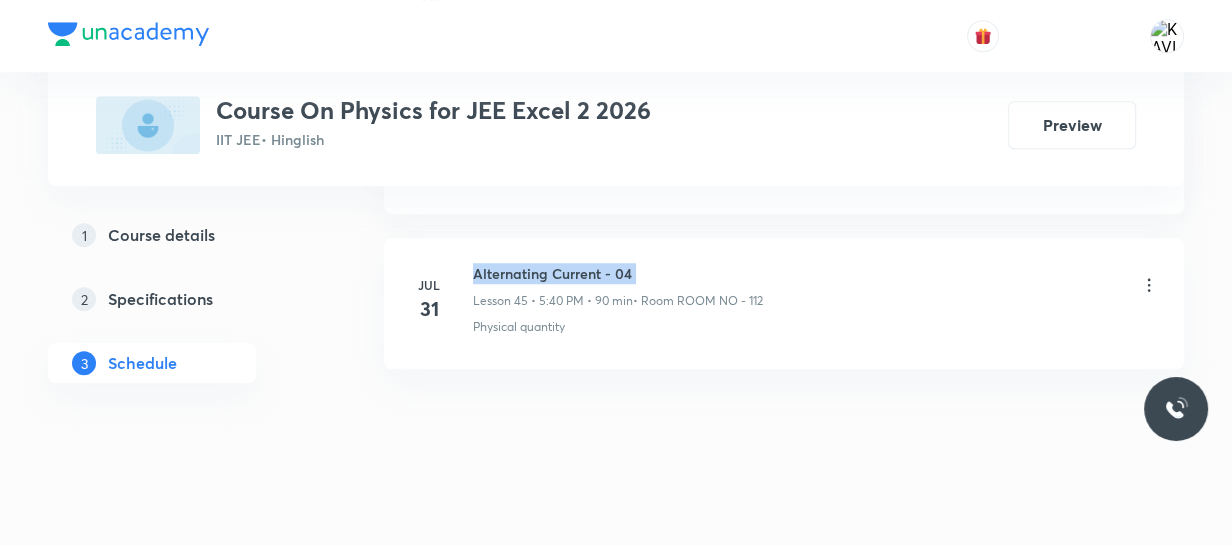 click on "Alternating Current - 04" at bounding box center (618, 273) 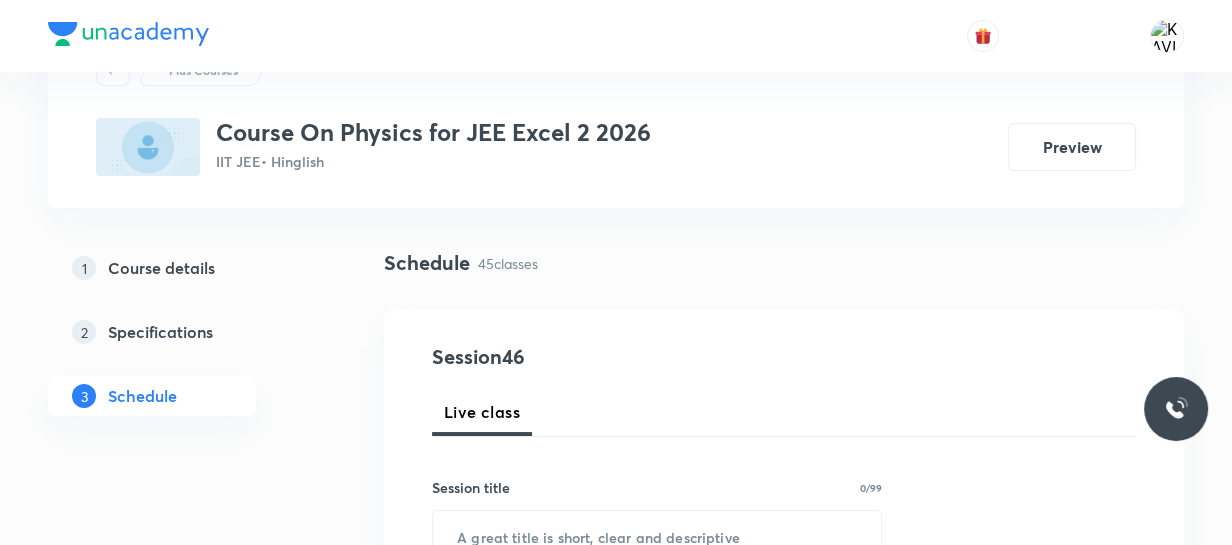 scroll, scrollTop: 256, scrollLeft: 0, axis: vertical 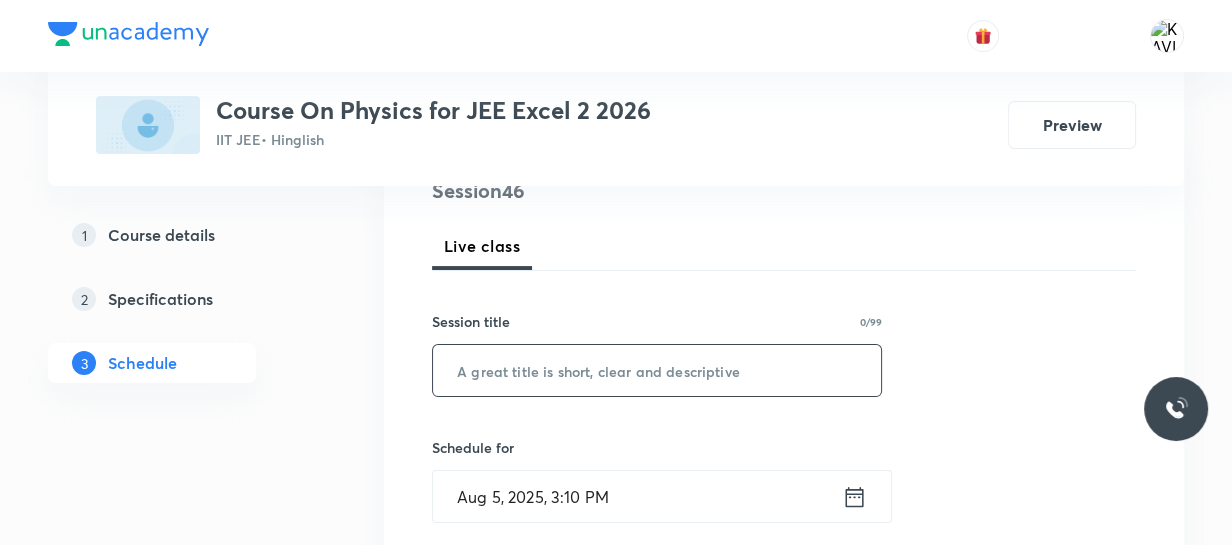 click at bounding box center [657, 370] 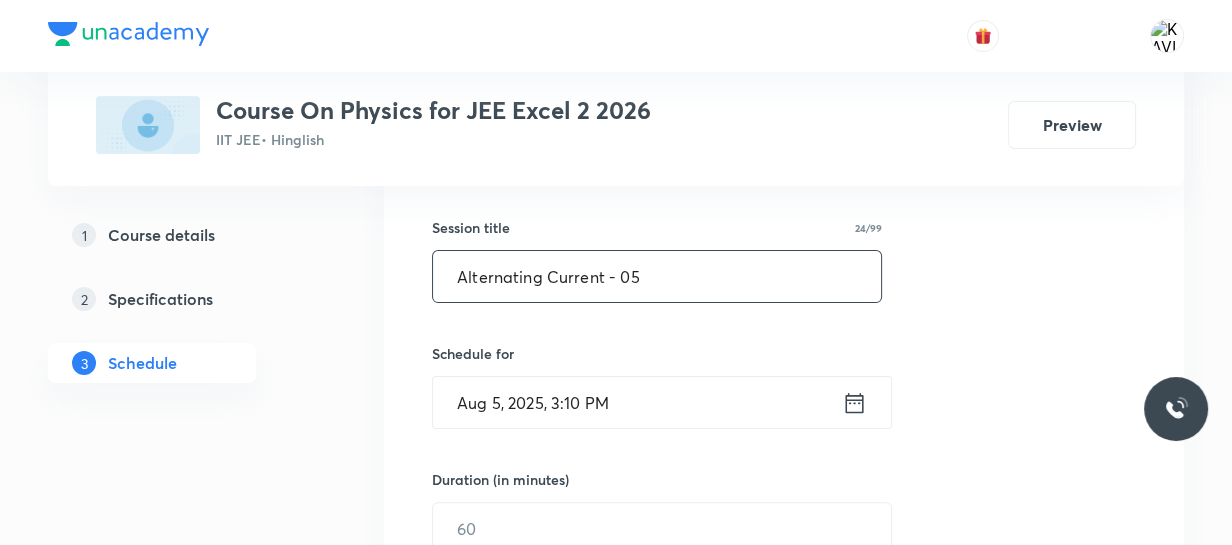 scroll, scrollTop: 529, scrollLeft: 0, axis: vertical 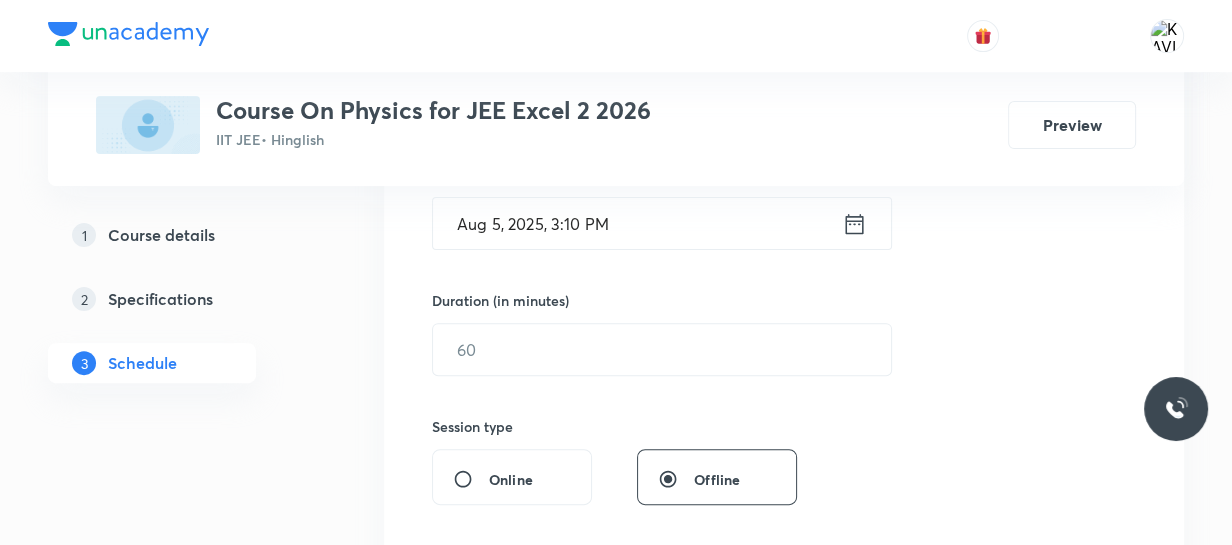 type on "Alternating Current - 05" 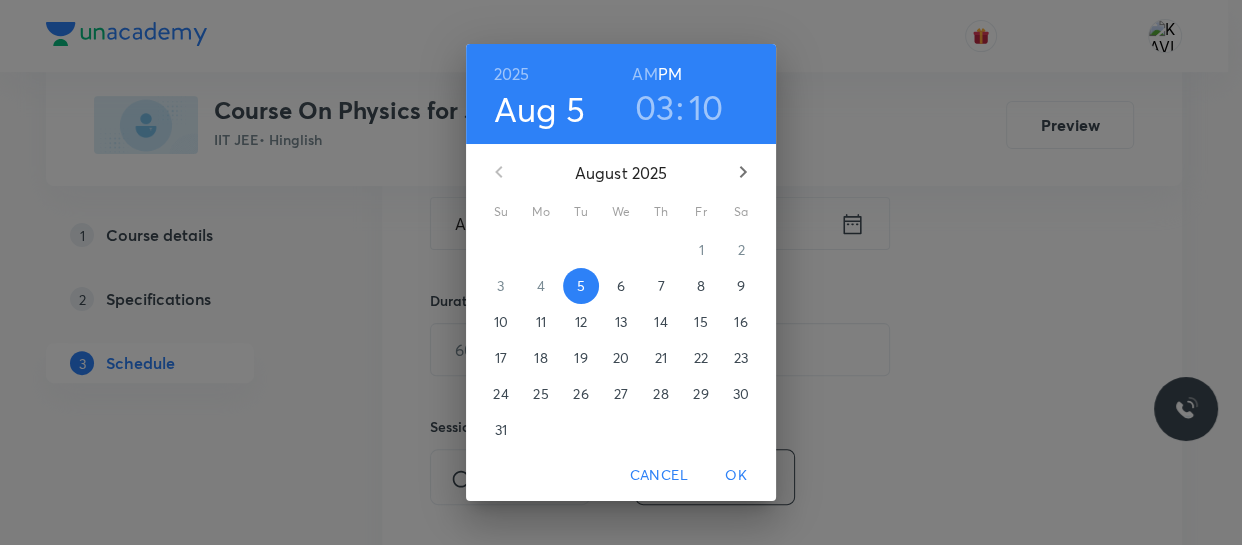 click on "03" at bounding box center (655, 107) 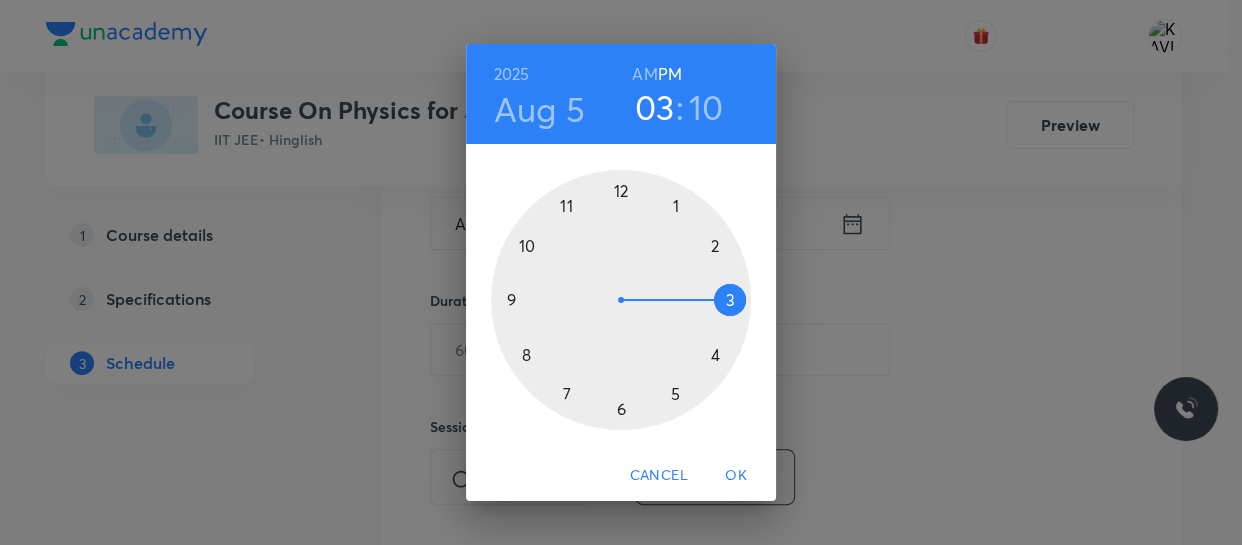 click at bounding box center [621, 300] 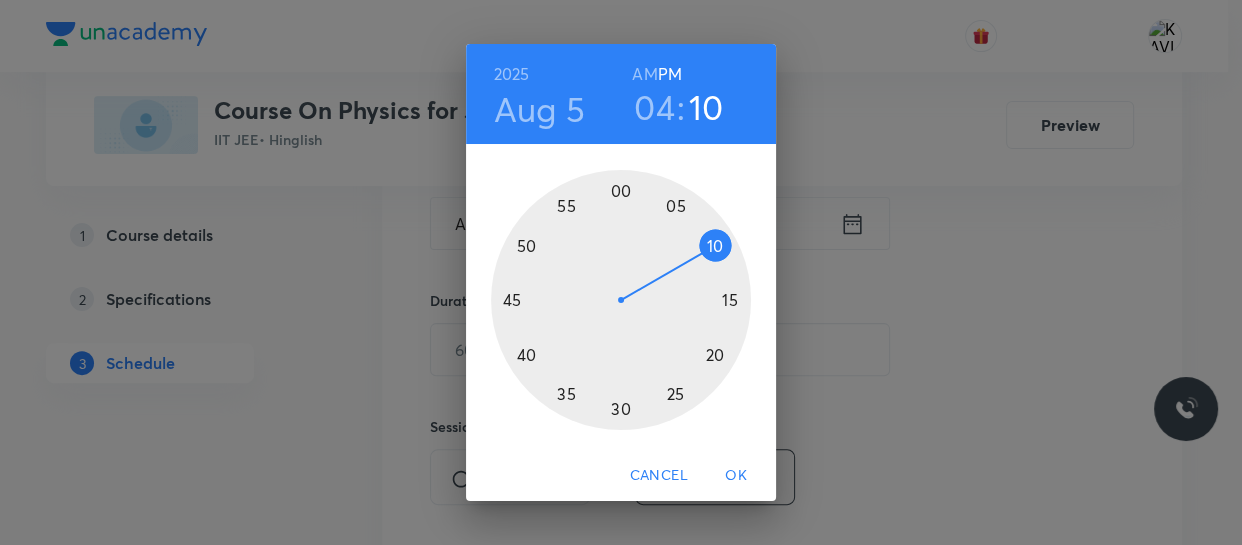 click at bounding box center [621, 300] 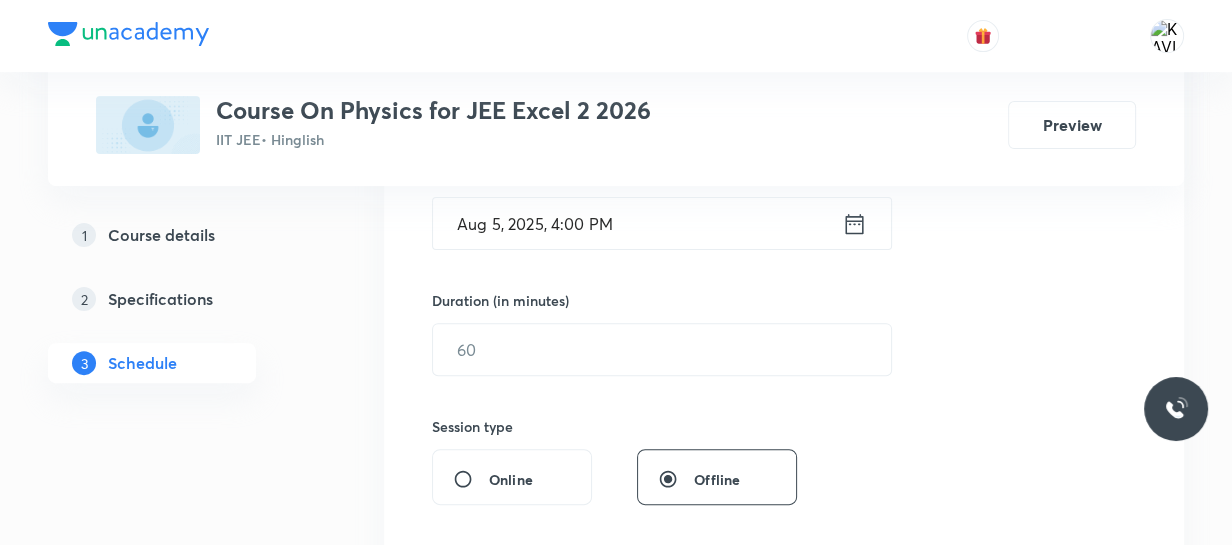 scroll, scrollTop: 620, scrollLeft: 0, axis: vertical 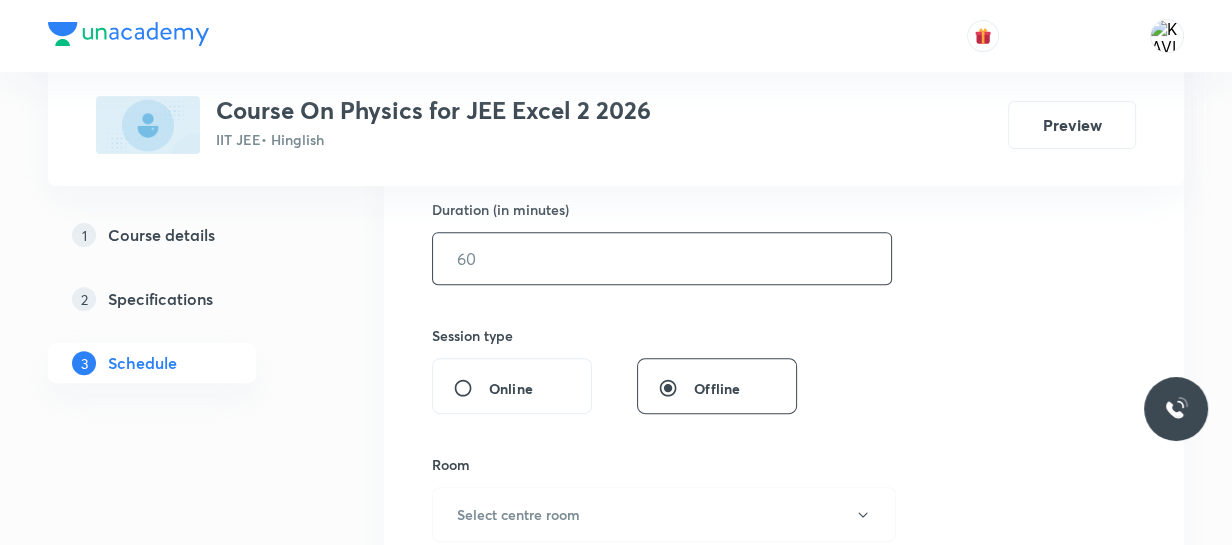 click at bounding box center (662, 258) 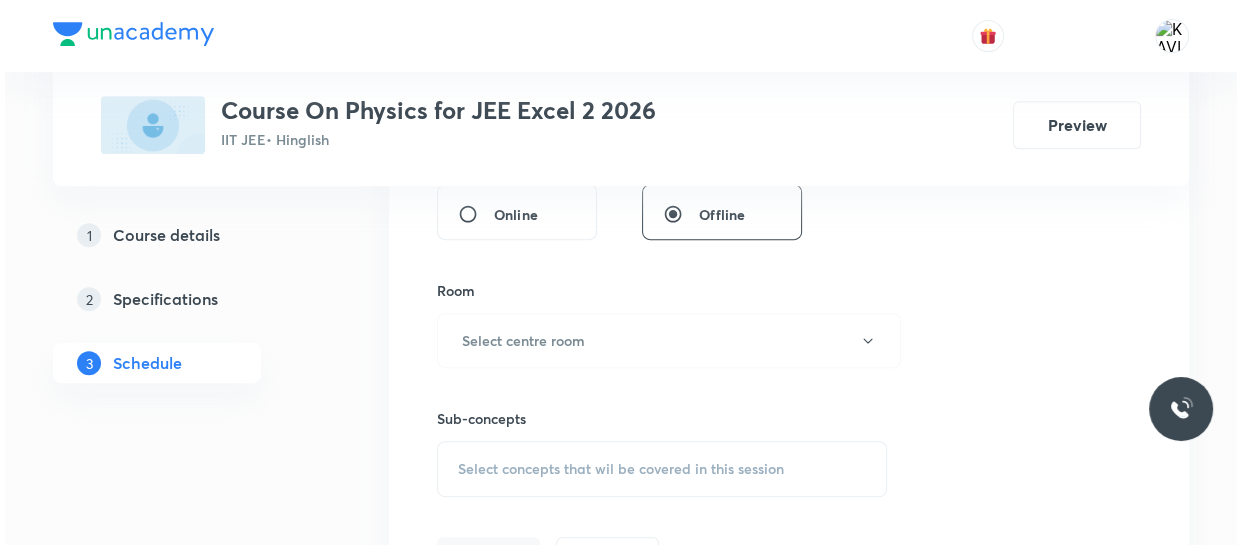 scroll, scrollTop: 801, scrollLeft: 0, axis: vertical 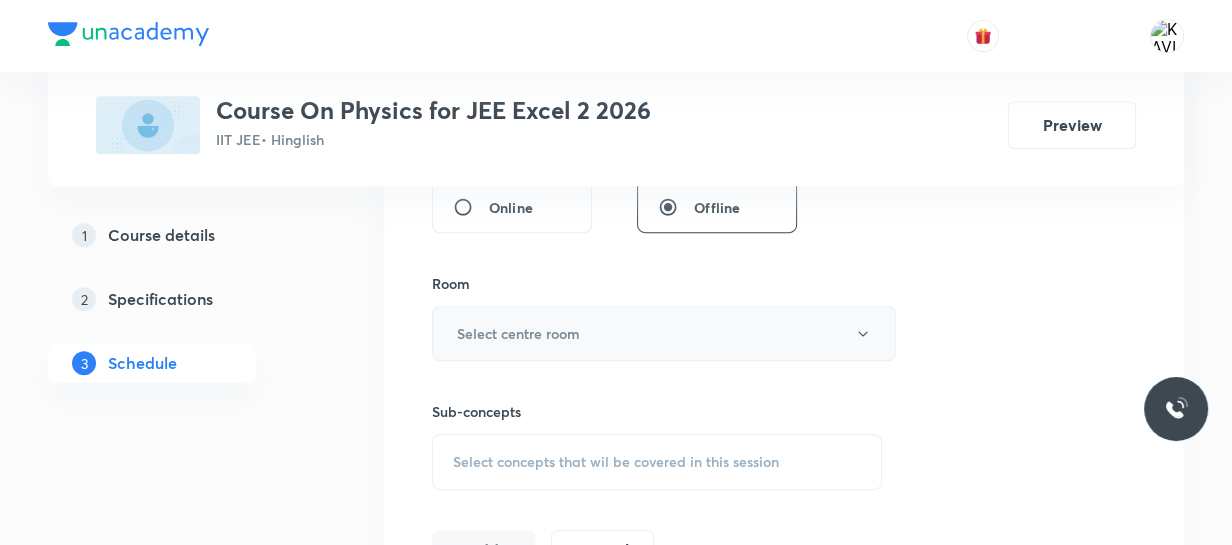 type on "90" 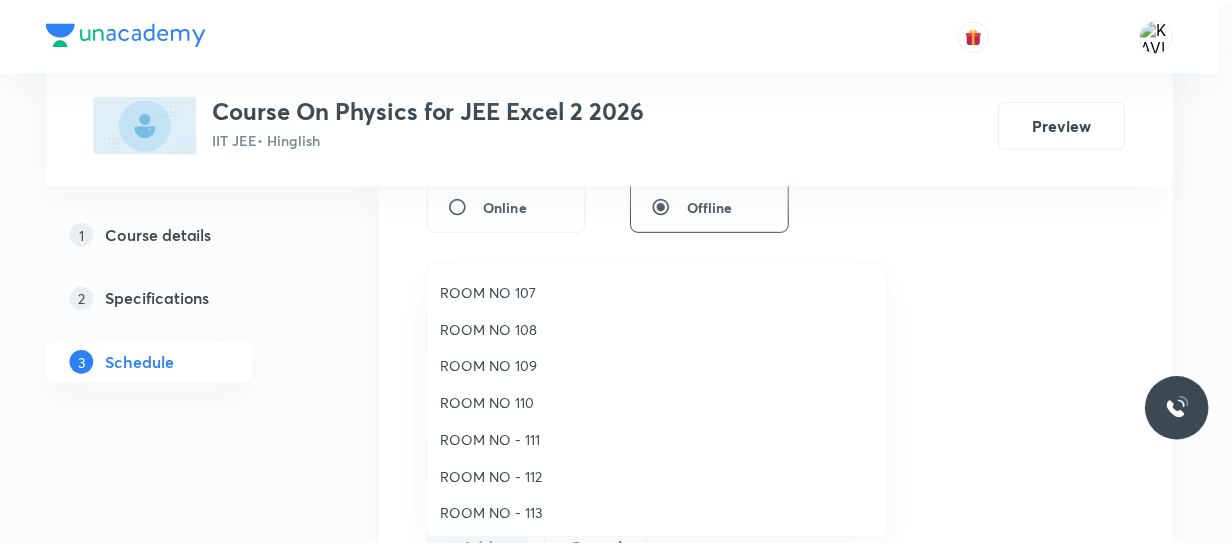scroll, scrollTop: 222, scrollLeft: 0, axis: vertical 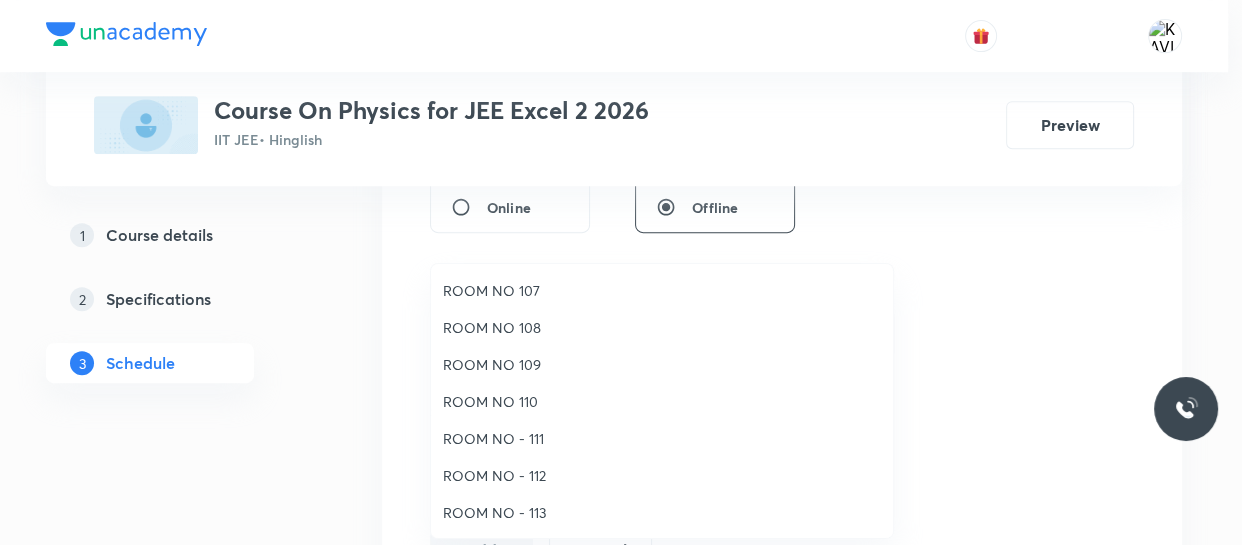 click on "ROOM NO - 112" at bounding box center [662, 475] 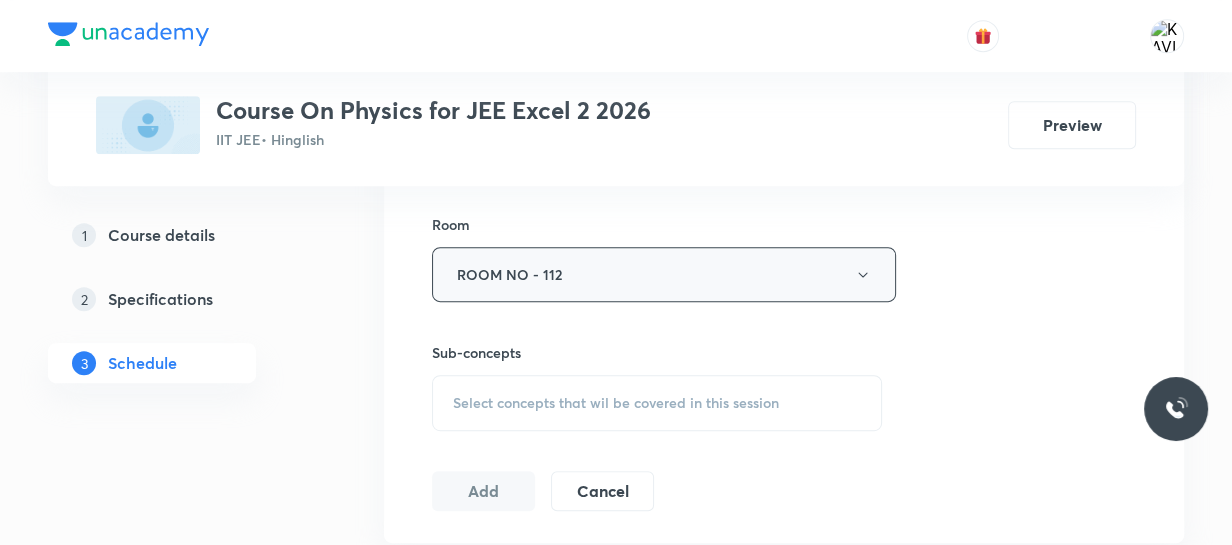 scroll, scrollTop: 892, scrollLeft: 0, axis: vertical 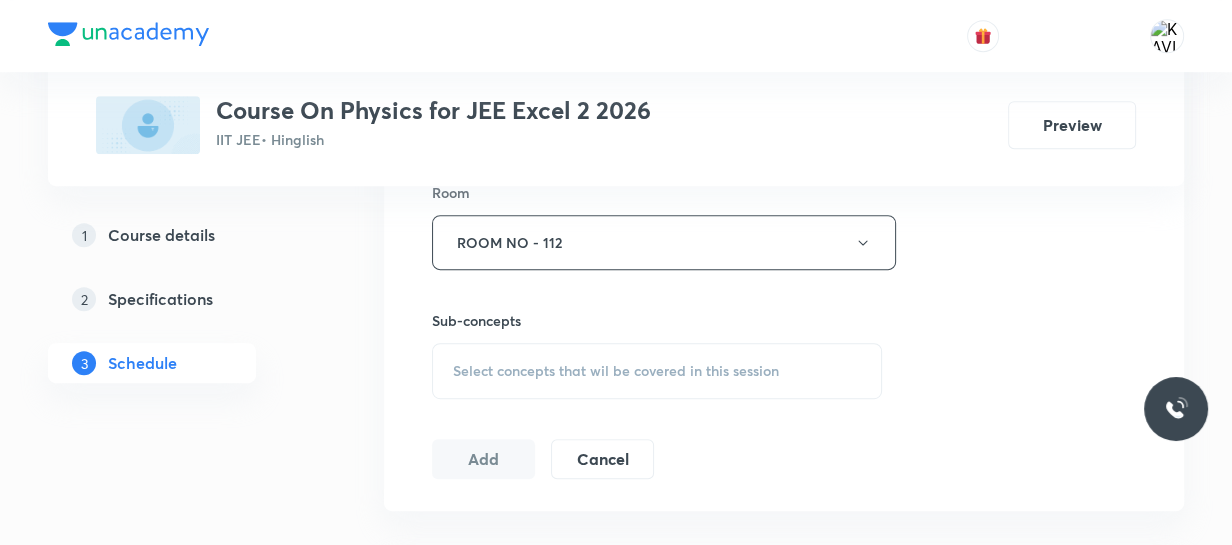 click on "Select concepts that wil be covered in this session" at bounding box center (616, 371) 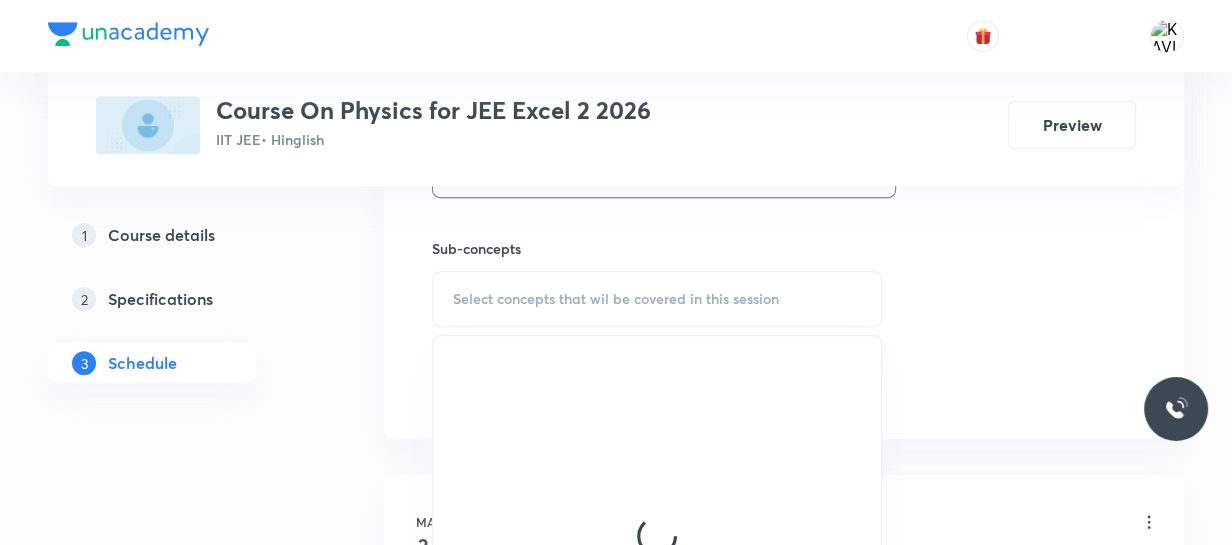 scroll, scrollTop: 1074, scrollLeft: 0, axis: vertical 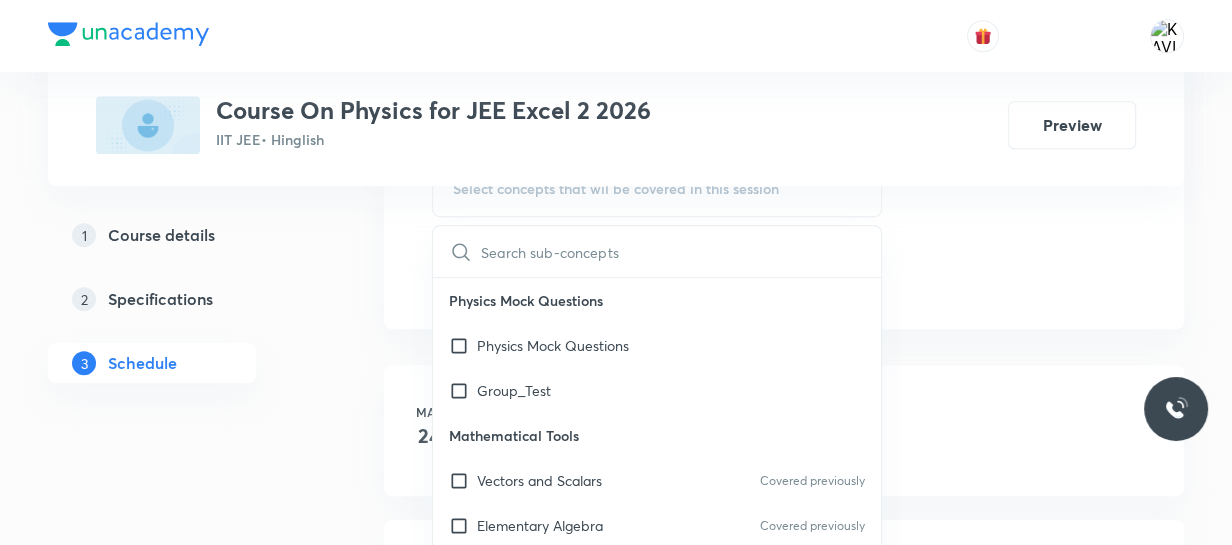 click at bounding box center (681, 251) 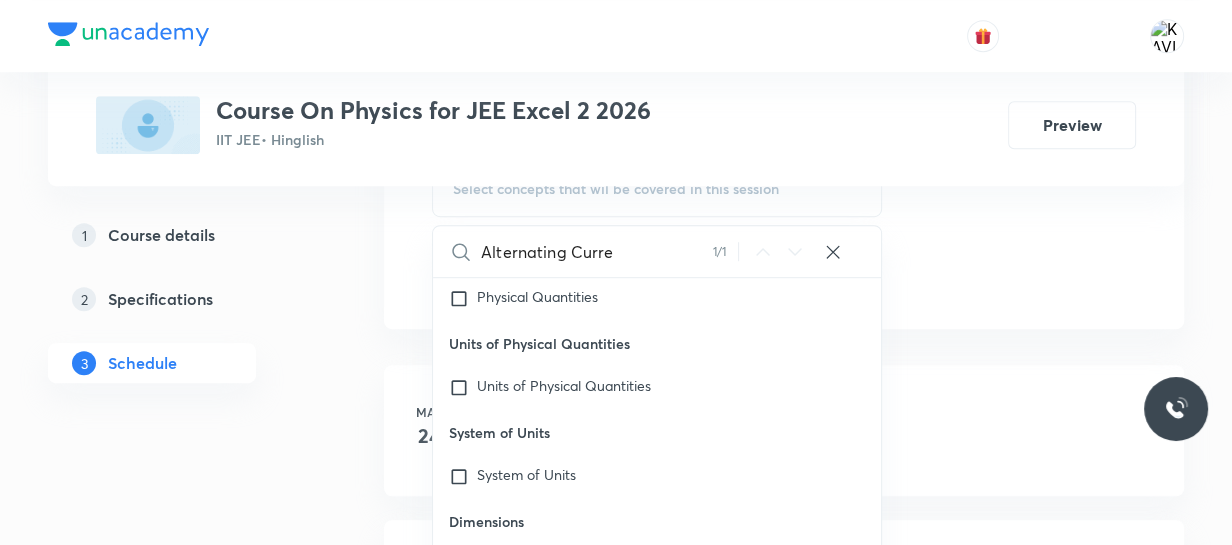 scroll, scrollTop: 52690, scrollLeft: 0, axis: vertical 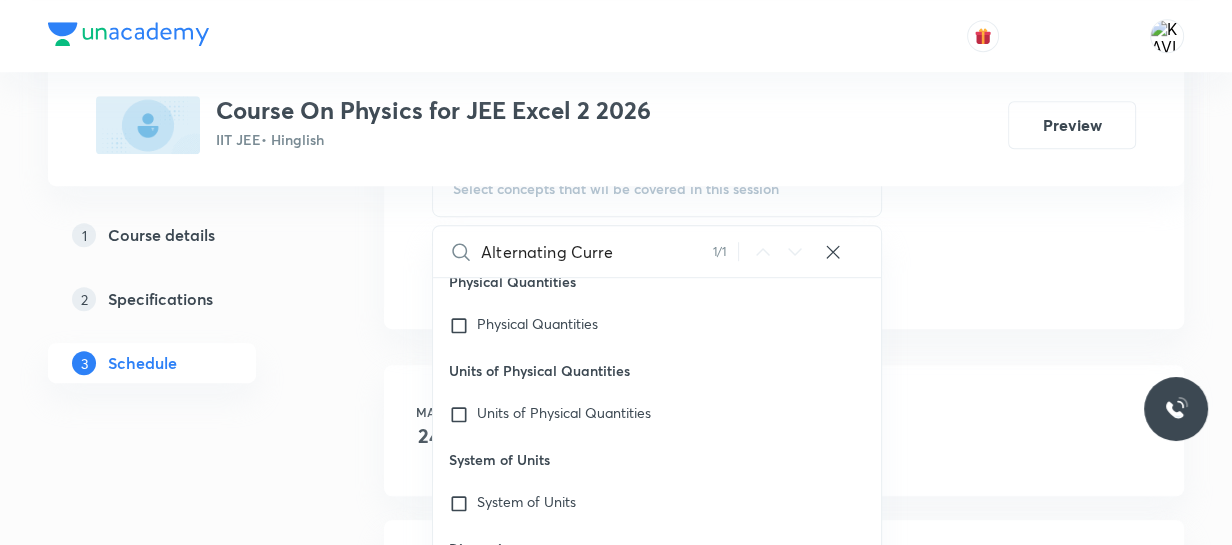 type on "Alternating Curre" 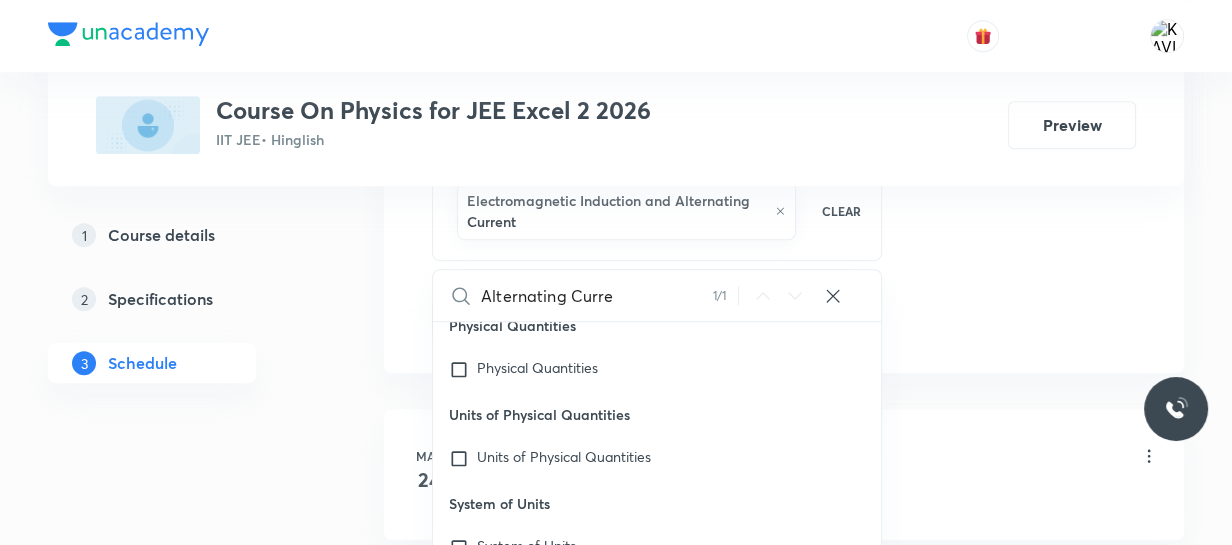 drag, startPoint x: 1020, startPoint y: 245, endPoint x: 869, endPoint y: 278, distance: 154.5639 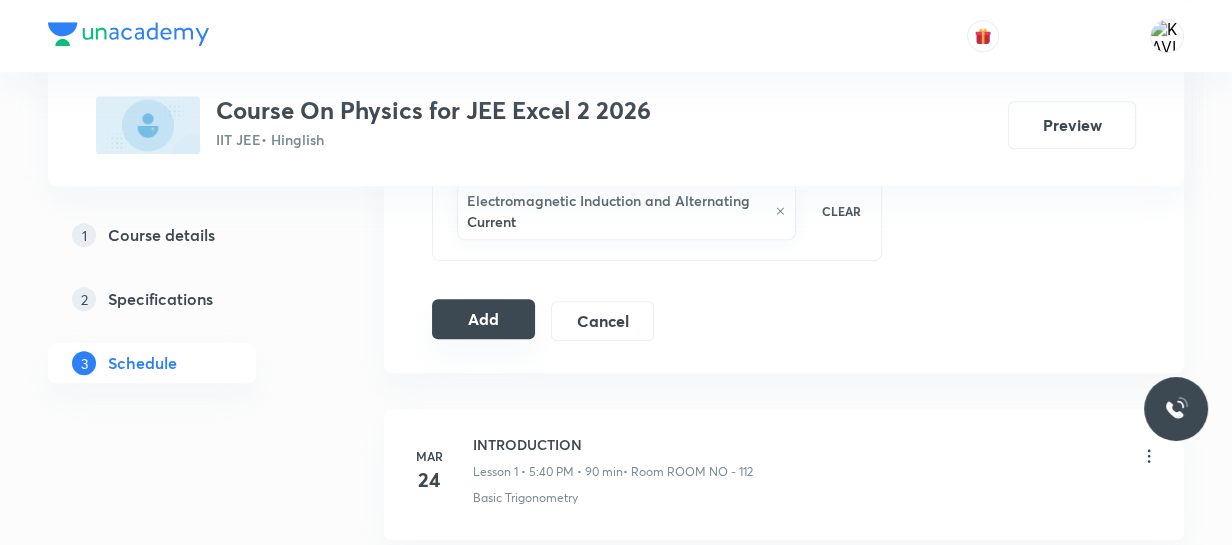 click on "Add" at bounding box center (483, 319) 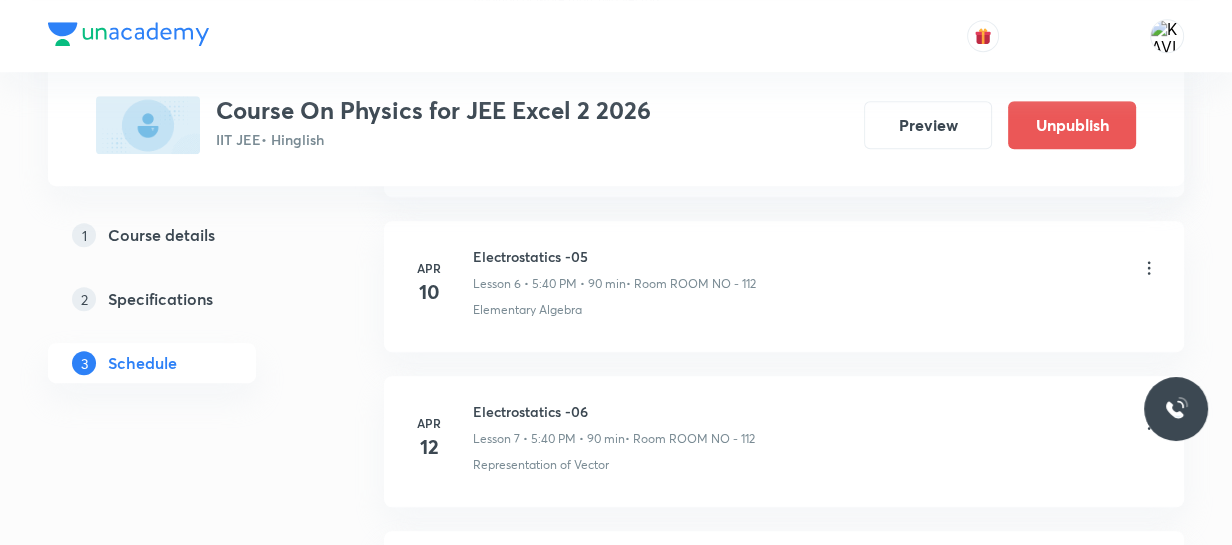 scroll, scrollTop: 7259, scrollLeft: 0, axis: vertical 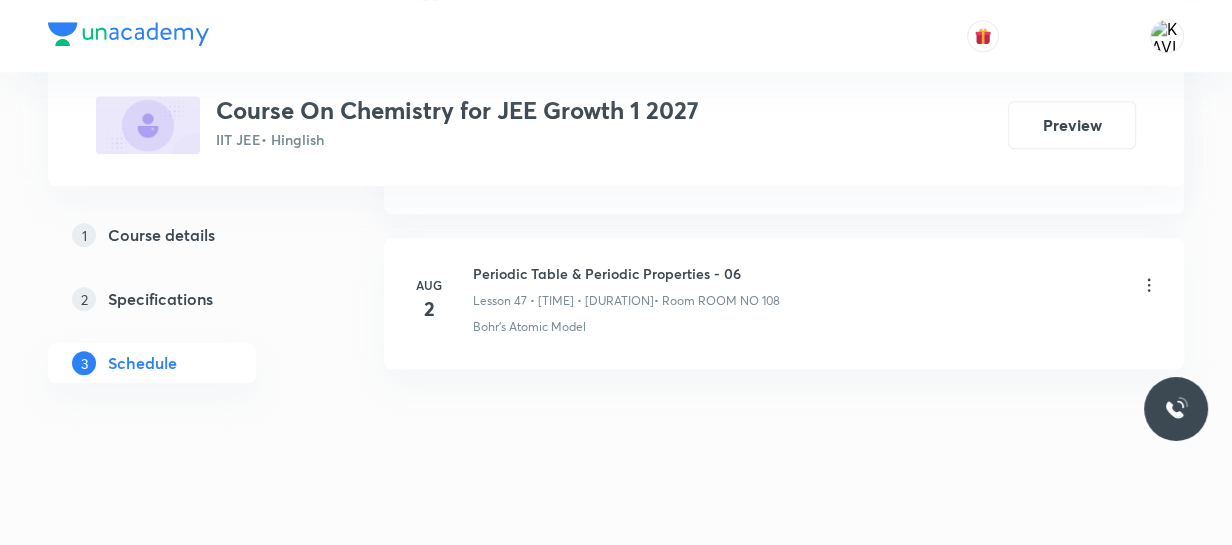 click on "Periodic Table & Periodic Properties - 06" at bounding box center [626, 273] 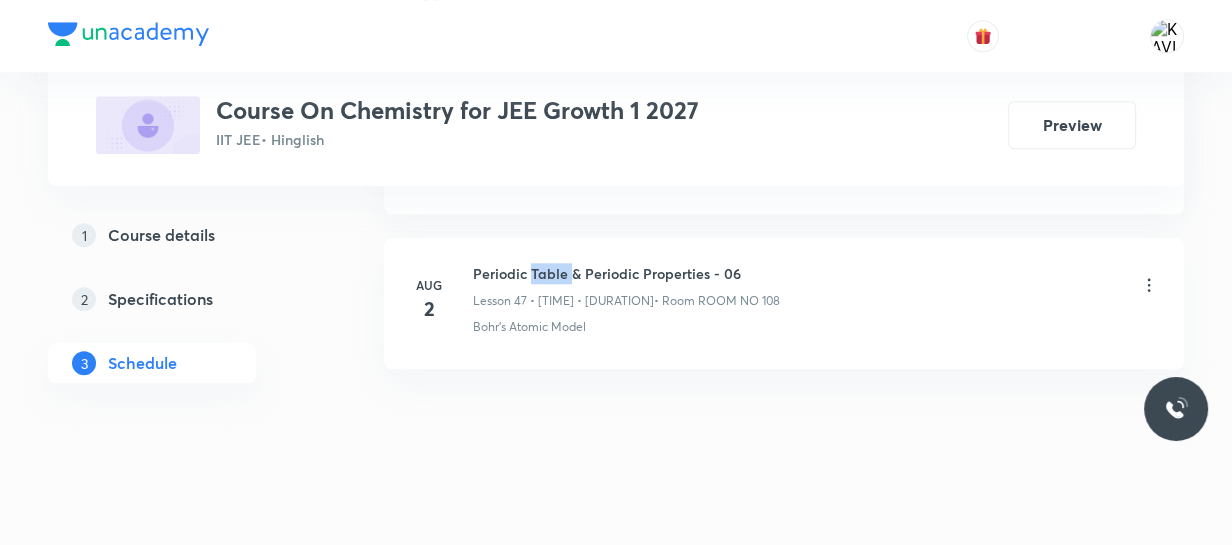 click on "Periodic Table & Periodic Properties - 06" at bounding box center (626, 273) 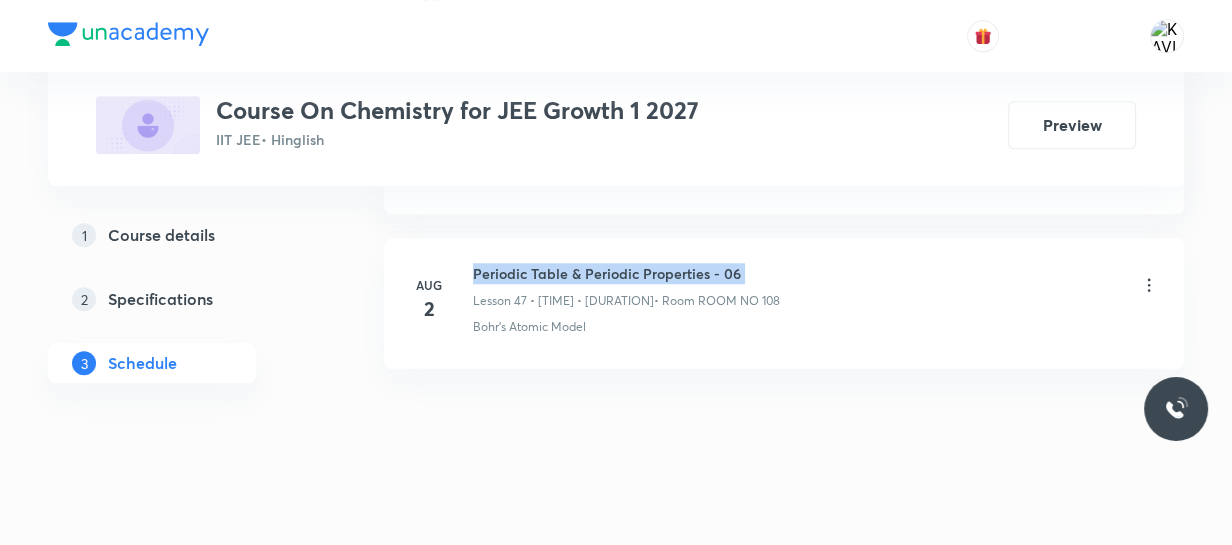 click on "Periodic Table & Periodic Properties - 06" at bounding box center [626, 273] 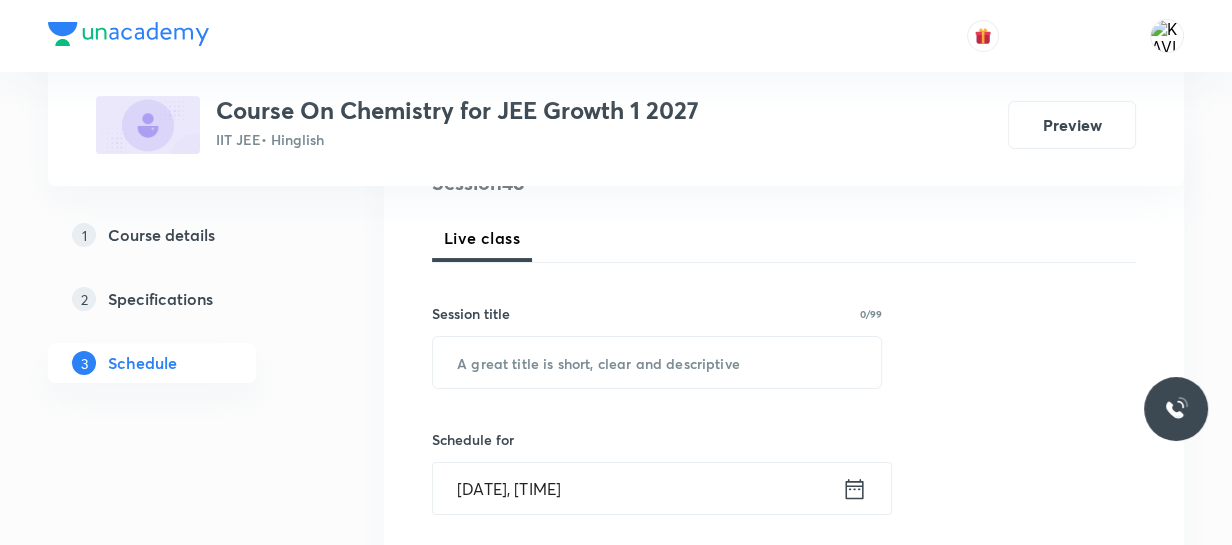 scroll, scrollTop: 272, scrollLeft: 0, axis: vertical 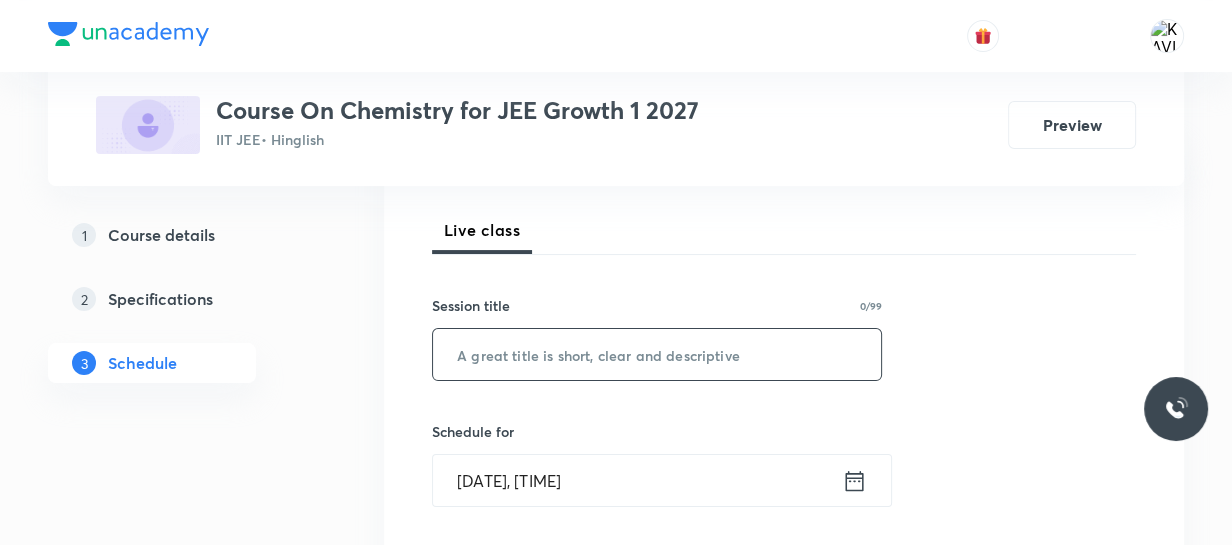 click at bounding box center (657, 354) 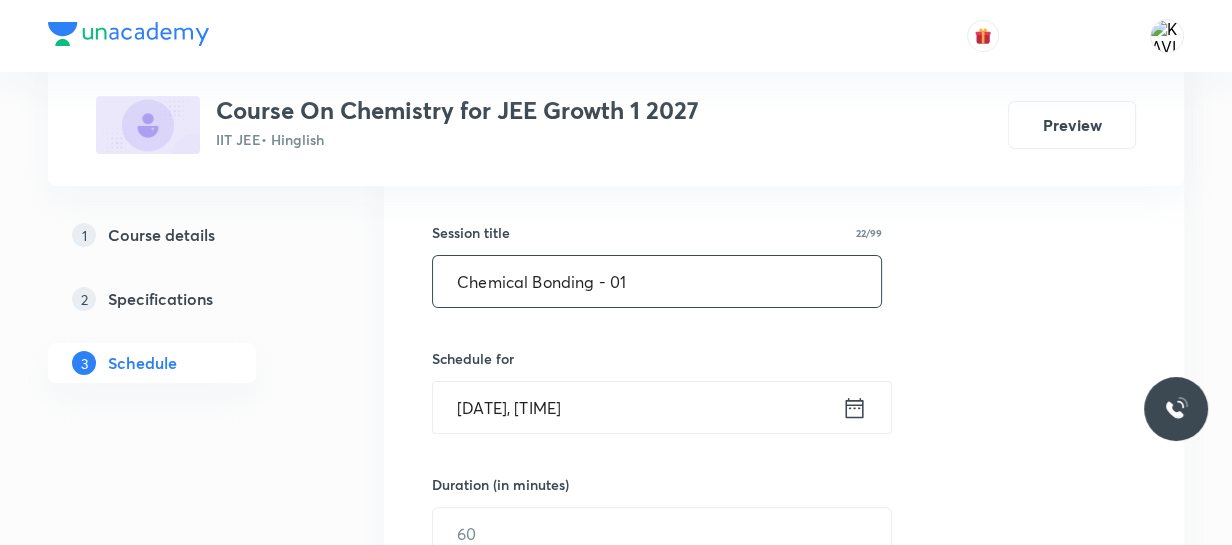 scroll, scrollTop: 454, scrollLeft: 0, axis: vertical 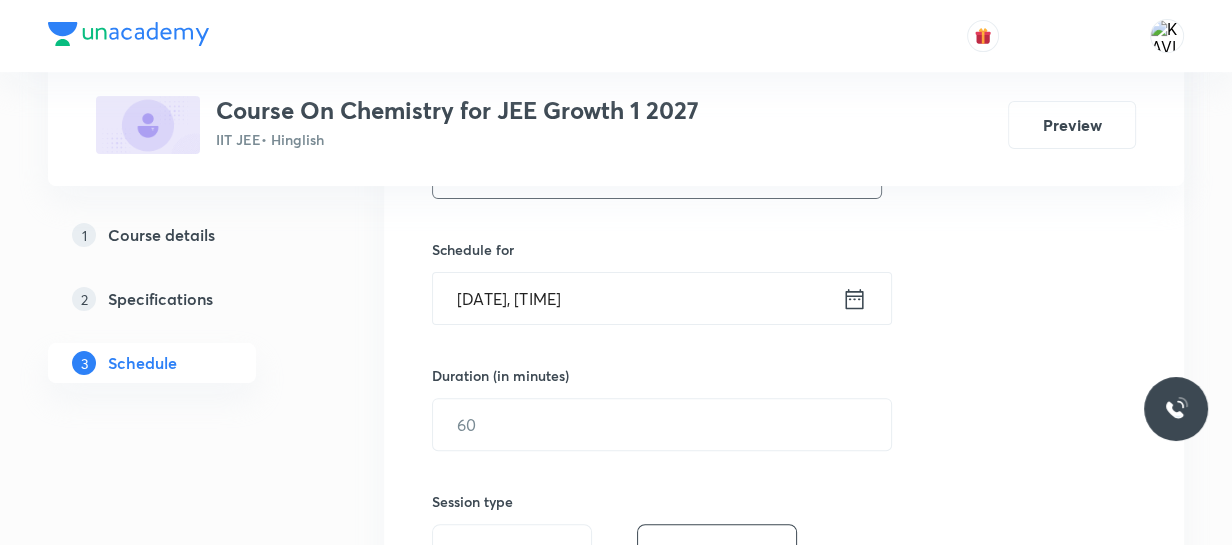 type on "Chemical Bonding - 01" 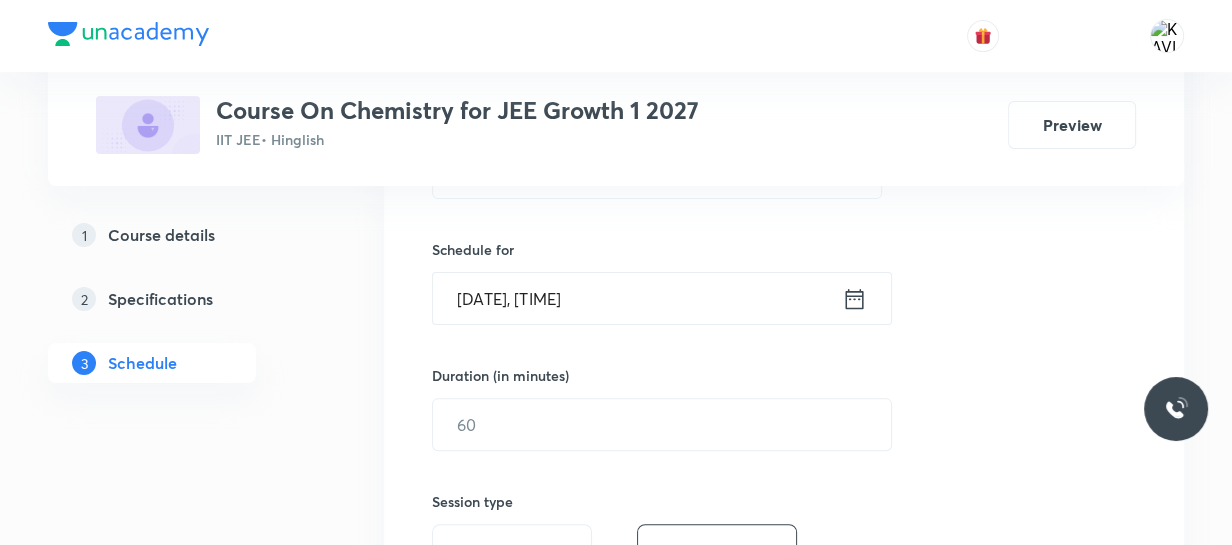 click 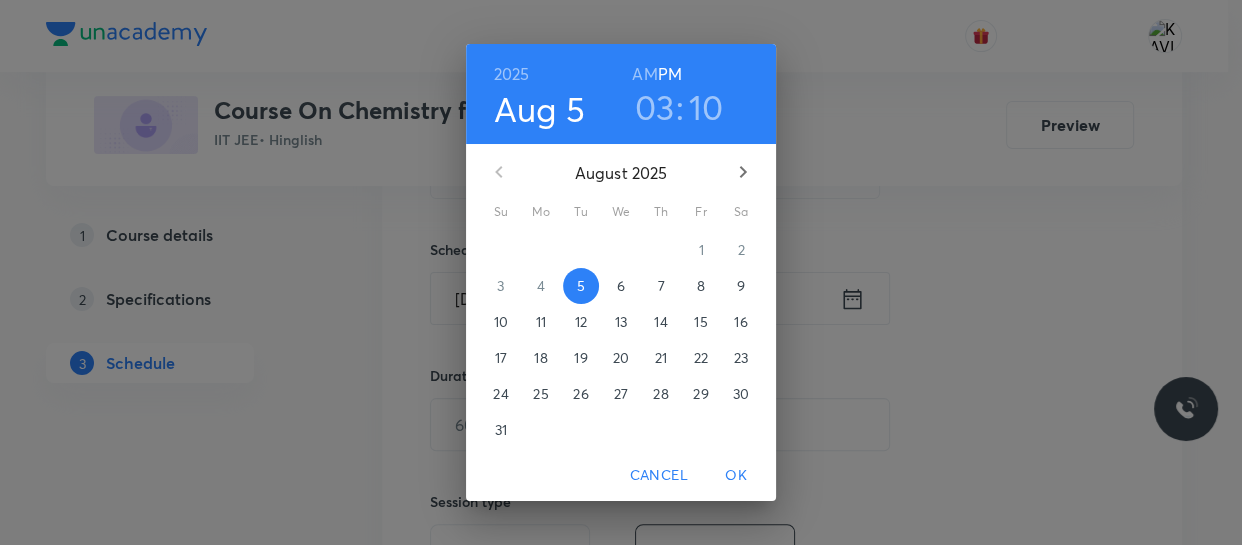 click on "03" at bounding box center (655, 107) 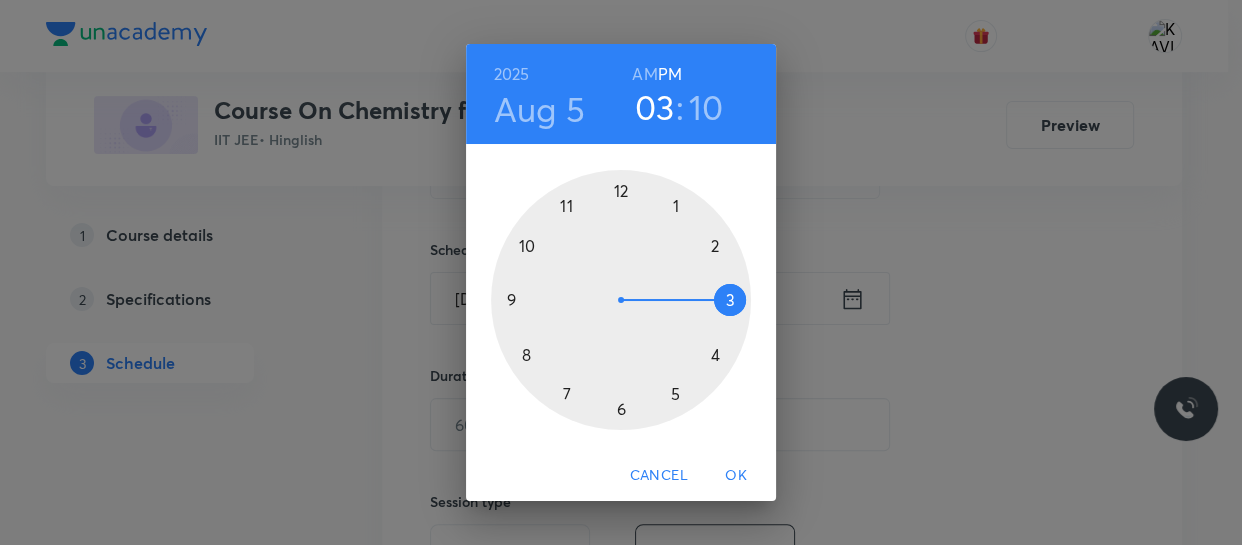 click at bounding box center (621, 300) 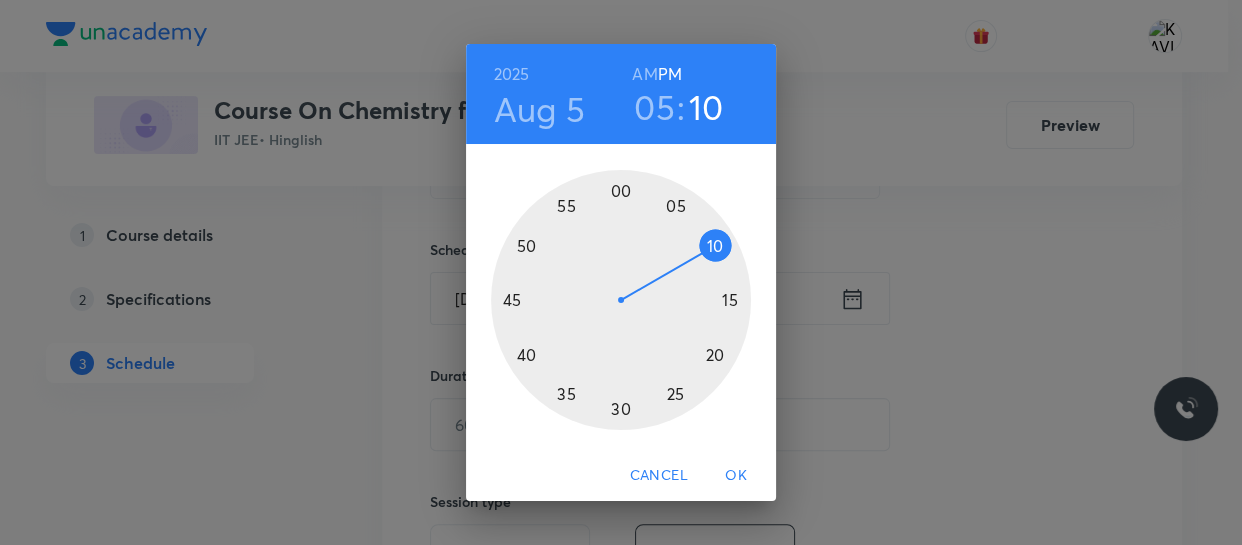 click at bounding box center [621, 300] 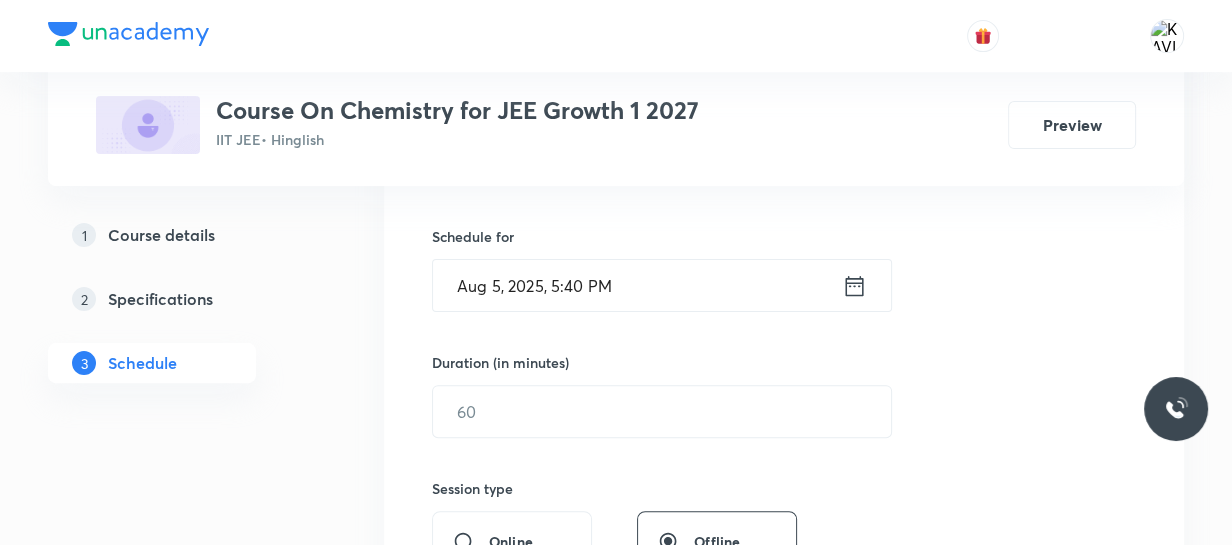 scroll, scrollTop: 545, scrollLeft: 0, axis: vertical 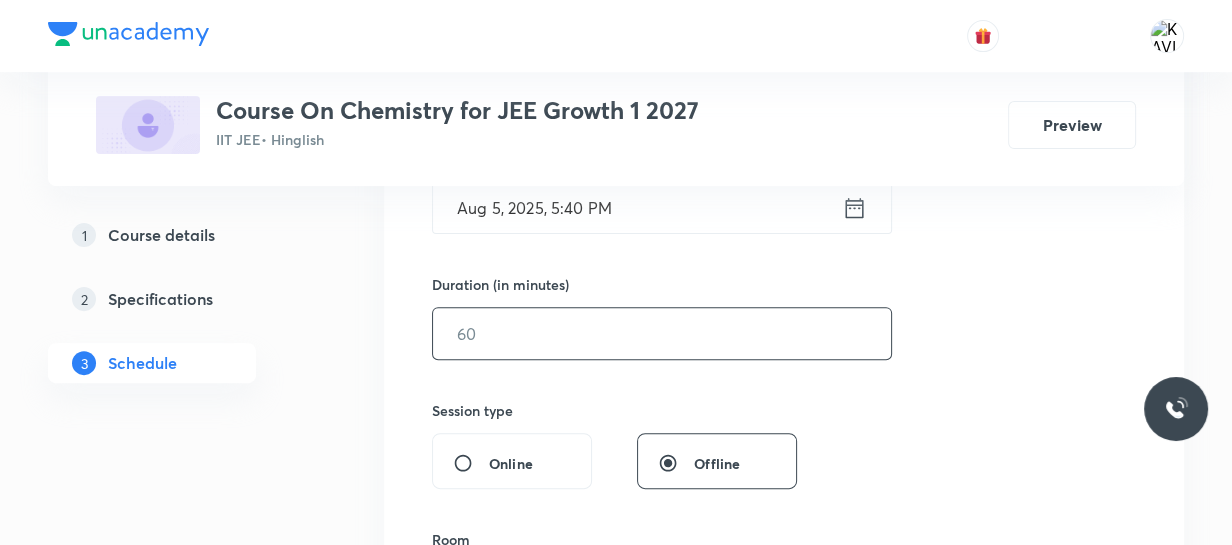 click at bounding box center [662, 333] 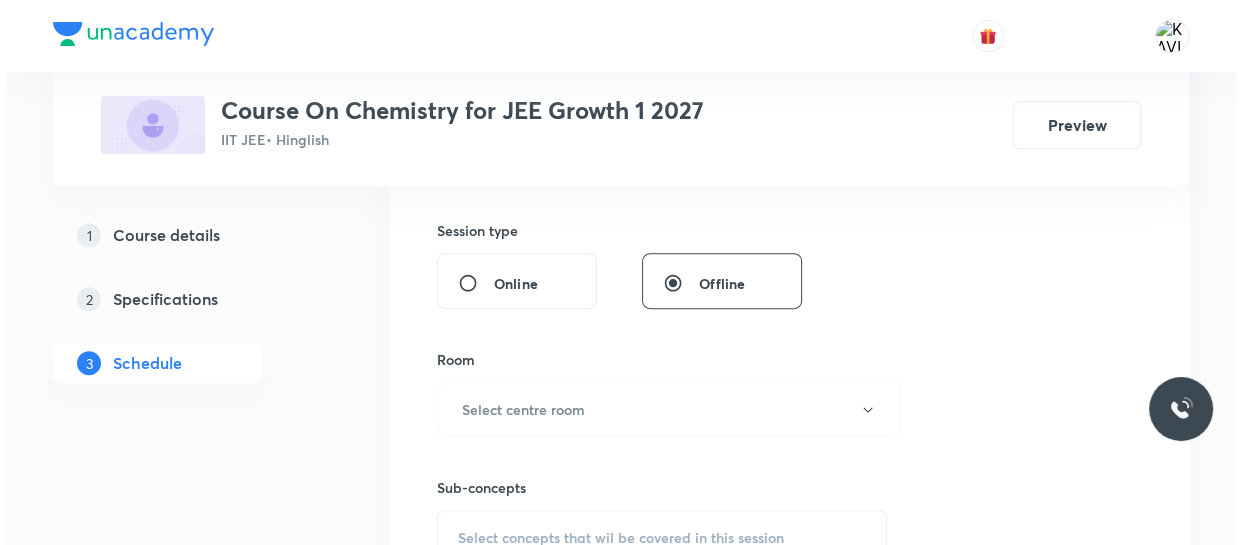 scroll, scrollTop: 727, scrollLeft: 0, axis: vertical 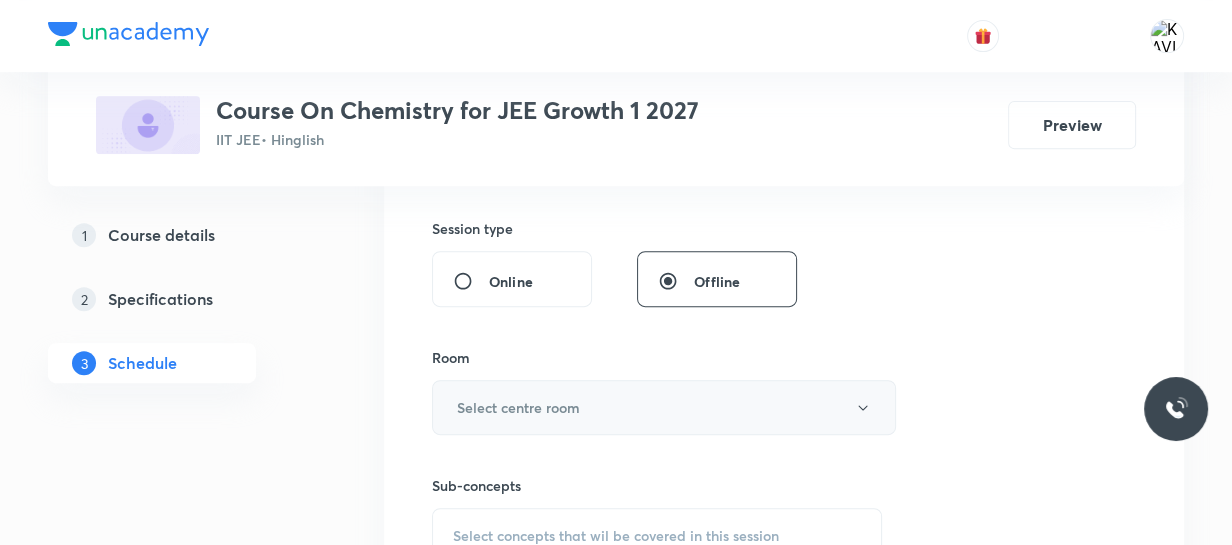 type on "90" 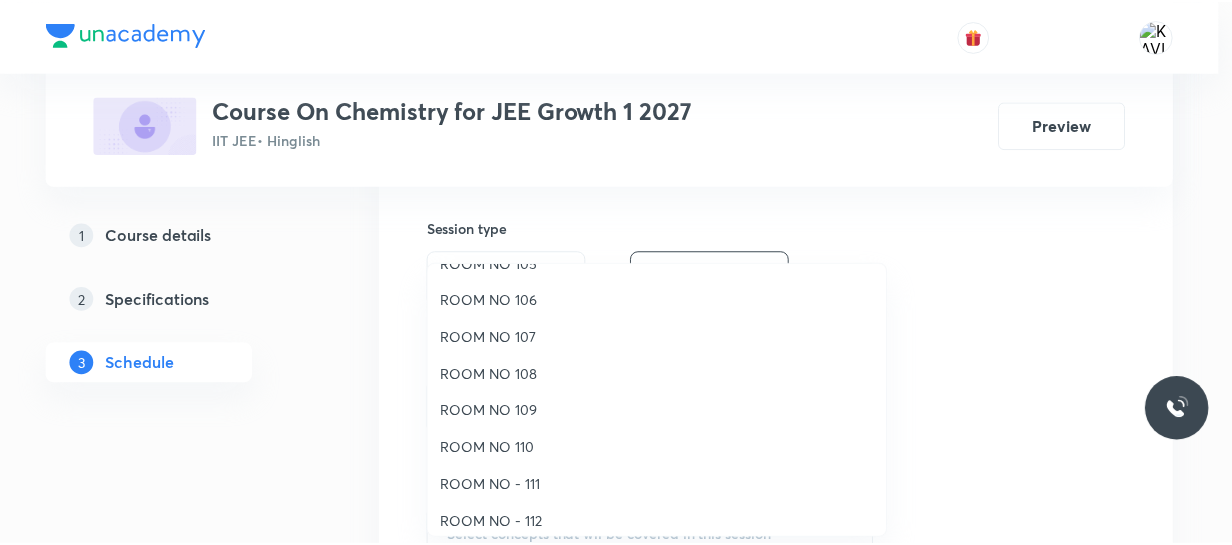 scroll, scrollTop: 181, scrollLeft: 0, axis: vertical 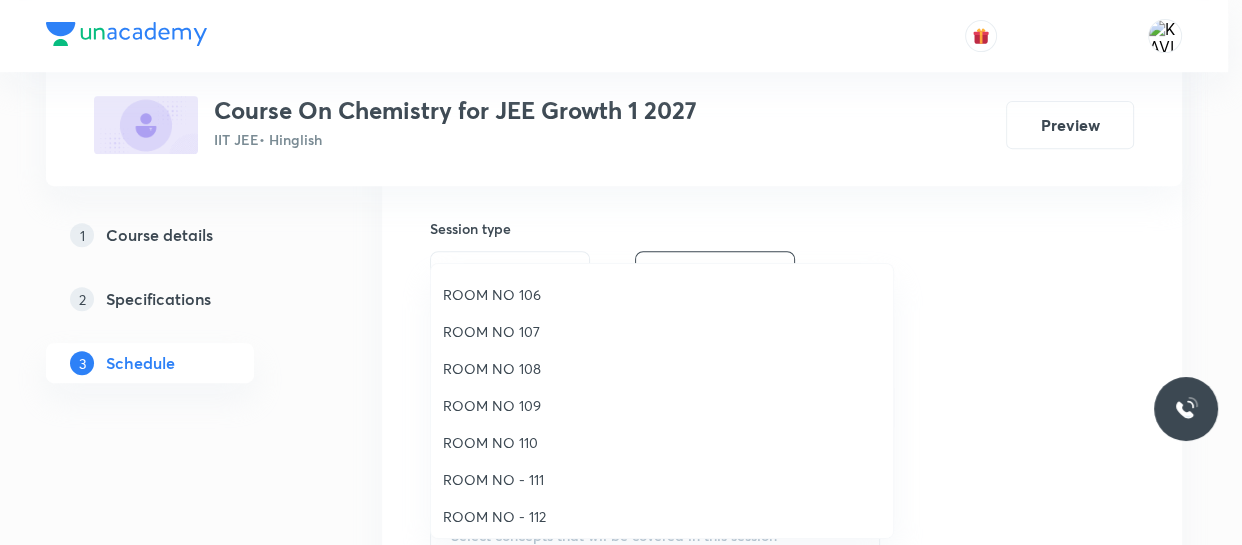 click on "ROOM NO 108" at bounding box center [662, 368] 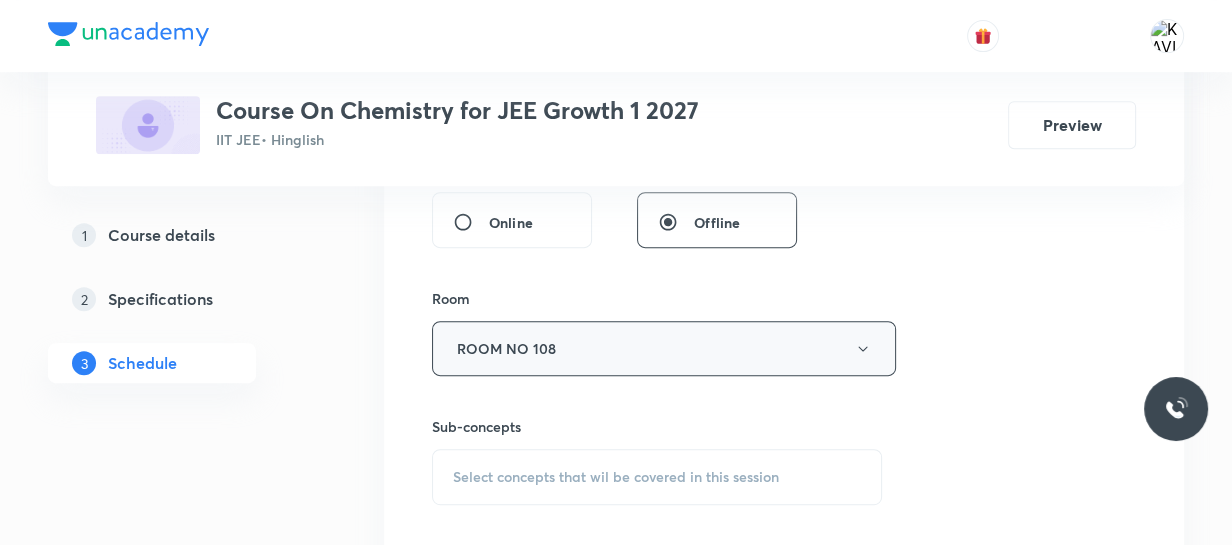 scroll, scrollTop: 818, scrollLeft: 0, axis: vertical 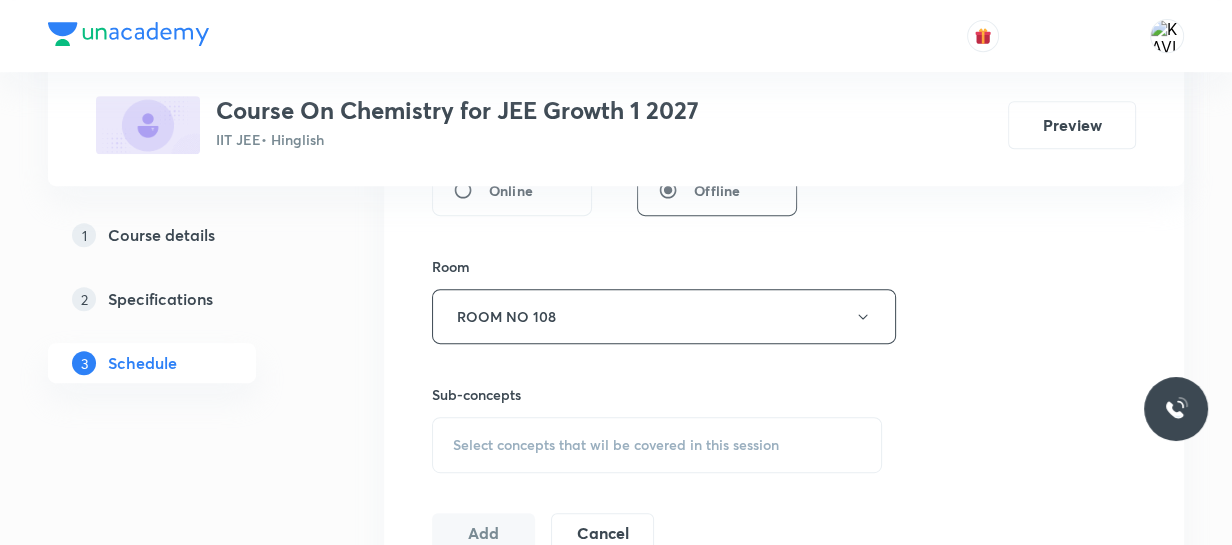 click on "Select concepts that wil be covered in this session" at bounding box center (616, 445) 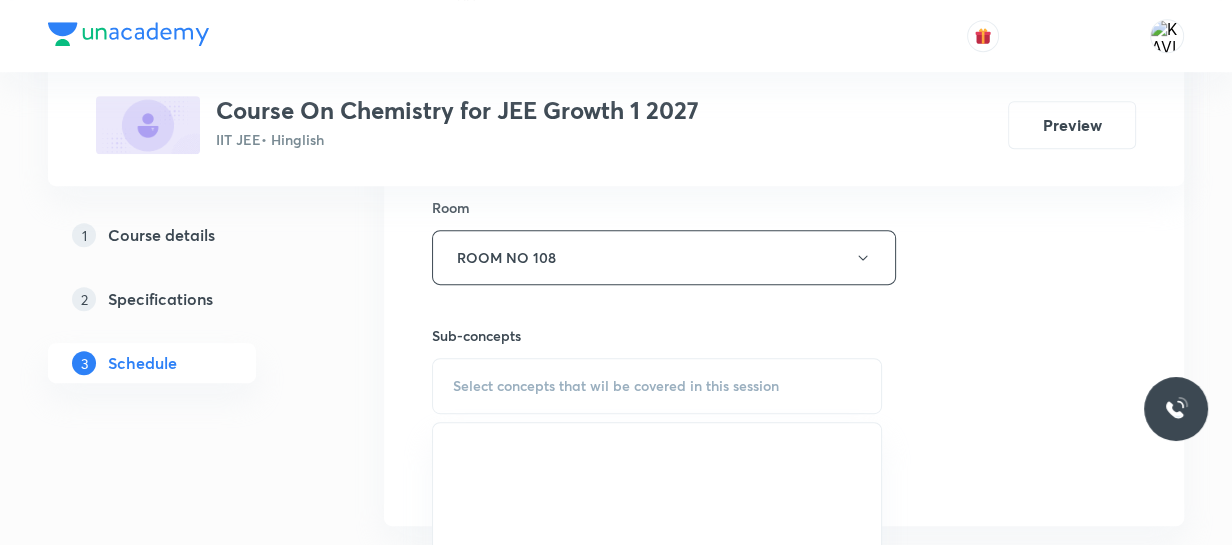 scroll, scrollTop: 909, scrollLeft: 0, axis: vertical 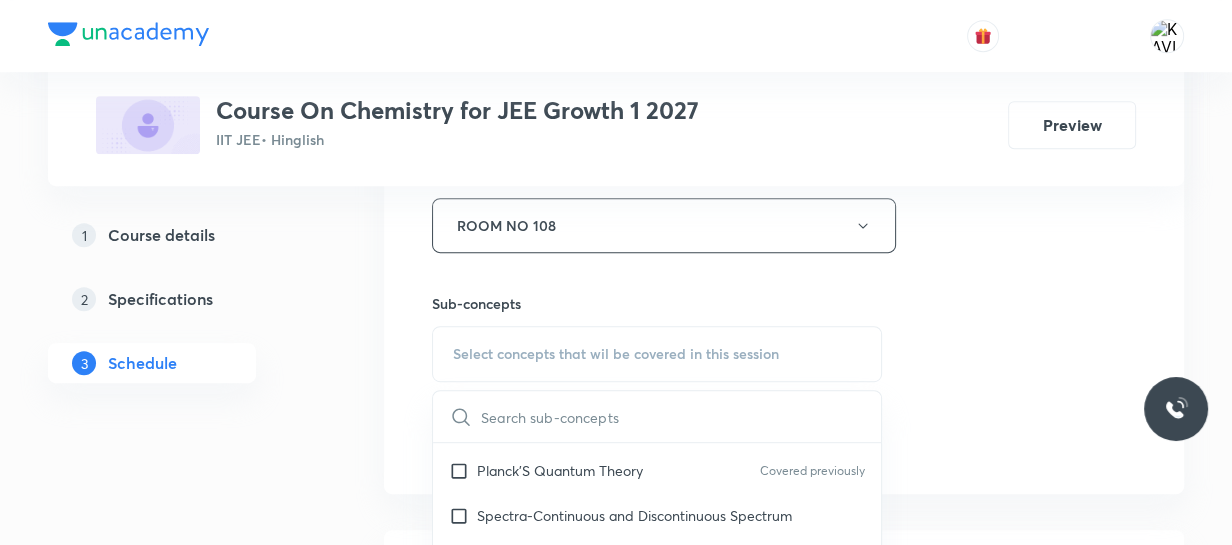 drag, startPoint x: 567, startPoint y: 479, endPoint x: 1130, endPoint y: 314, distance: 586.6805 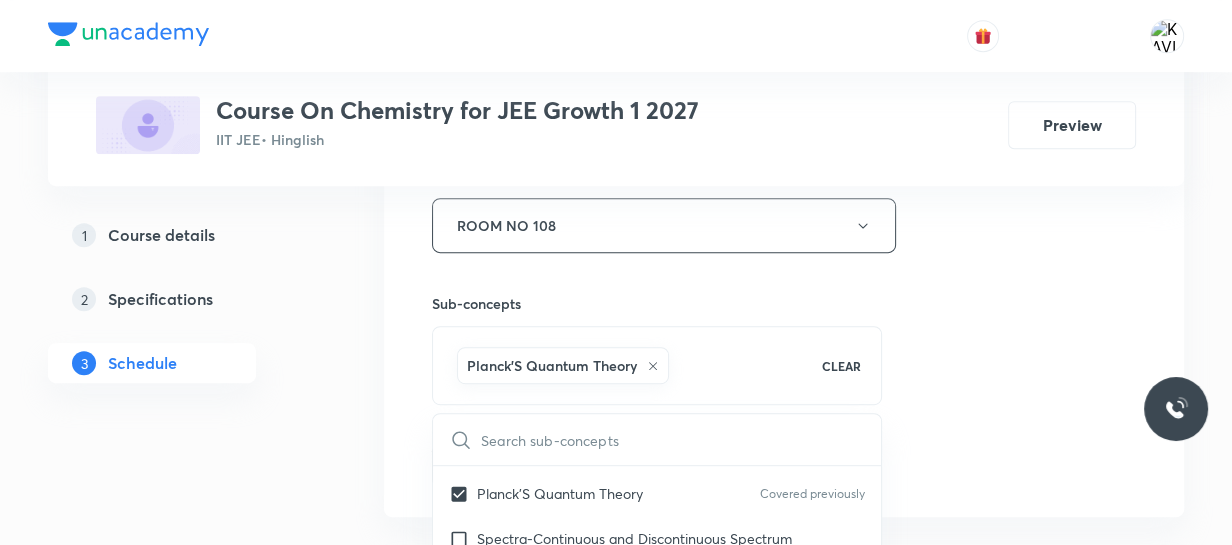 click on "Session  48 Live class Session title 22/99 Chemical Bonding - 01 ​ Schedule for Aug 5, 2025, 5:40 PM ​ Duration (in minutes) 90 ​   Session type Online Offline Room ROOM NO 108 Sub-concepts Planck’S Quantum Theory CLEAR ​ General Topics & Mole Concept Basic Concepts Covered previously Basic Introduction Covered previously Percentage Composition Covered previously Stoichiometry Covered previously Principle of Atom Conservation (POAC) Covered previously Relation between Stoichiometric Quantities Application of Mole Concept: Gravimetric Analysis Covered previously Different Laws Covered previously Formula and Composition Covered previously Concentration Terms Covered previously Some basic concepts of Chemistry Covered previously Atomic Structure Discovery Of Electron Covered previously Some Prerequisites of Physics Covered previously Discovery Of Protons And Neutrons Covered previously Atomic Models and Theories  Covered previously Representation Of Atom With Electrons And Neutrons Nature of Waves Add" at bounding box center (784, 4) 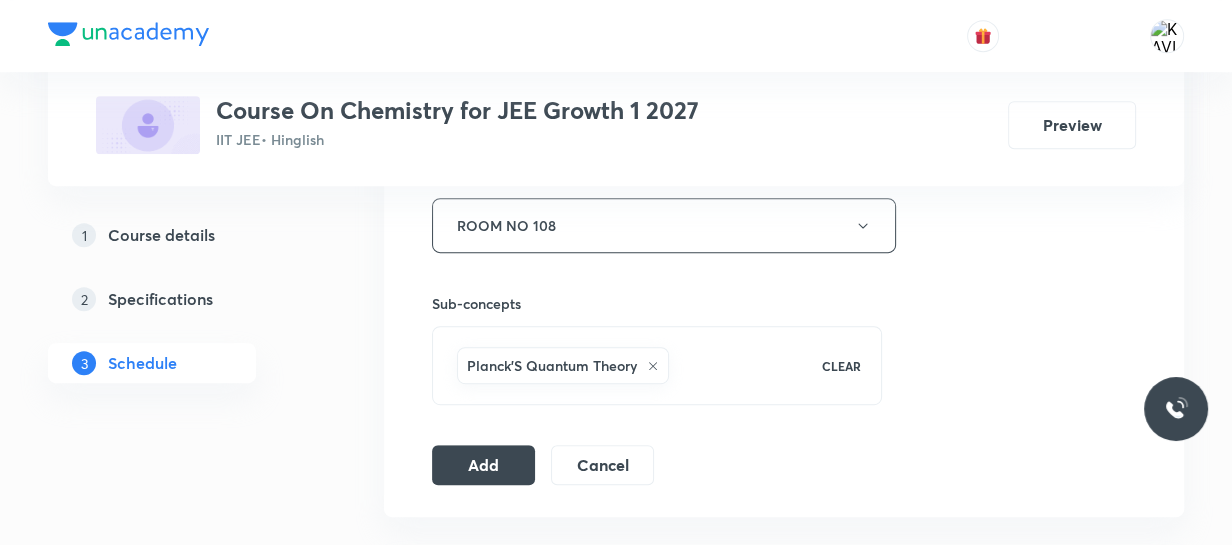 click on "Session  48 Live class Session title 22/99 Chemical Bonding - 01 ​ Schedule for Aug 5, 2025, 5:40 PM ​ Duration (in minutes) 90 ​   Session type Online Offline Room ROOM NO 108 Sub-concepts Planck’S Quantum Theory CLEAR Add Cancel" at bounding box center [784, 4] 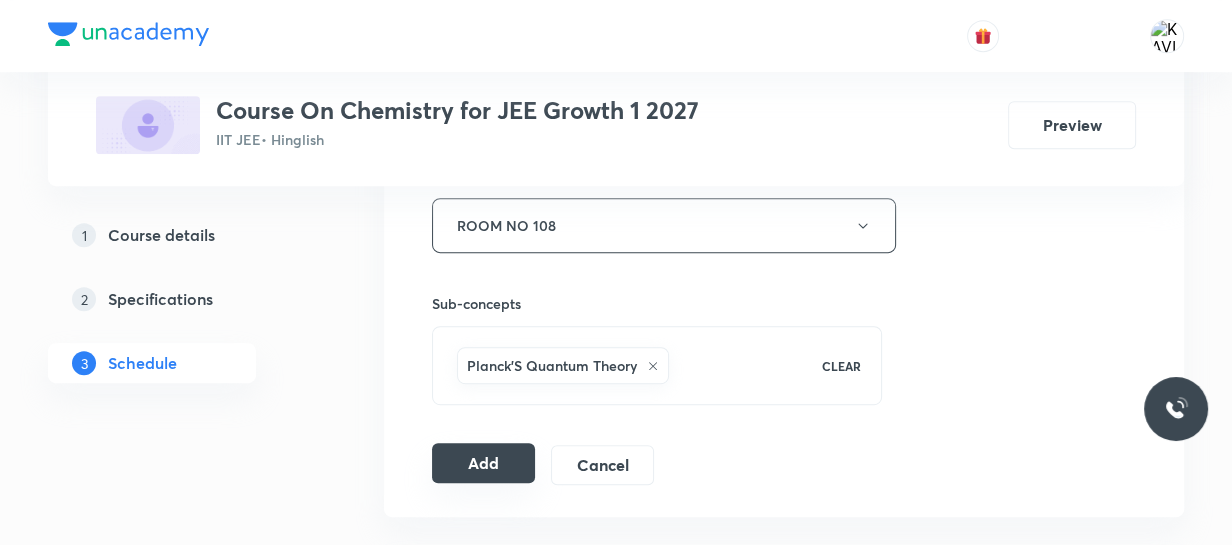click on "Add" at bounding box center (483, 463) 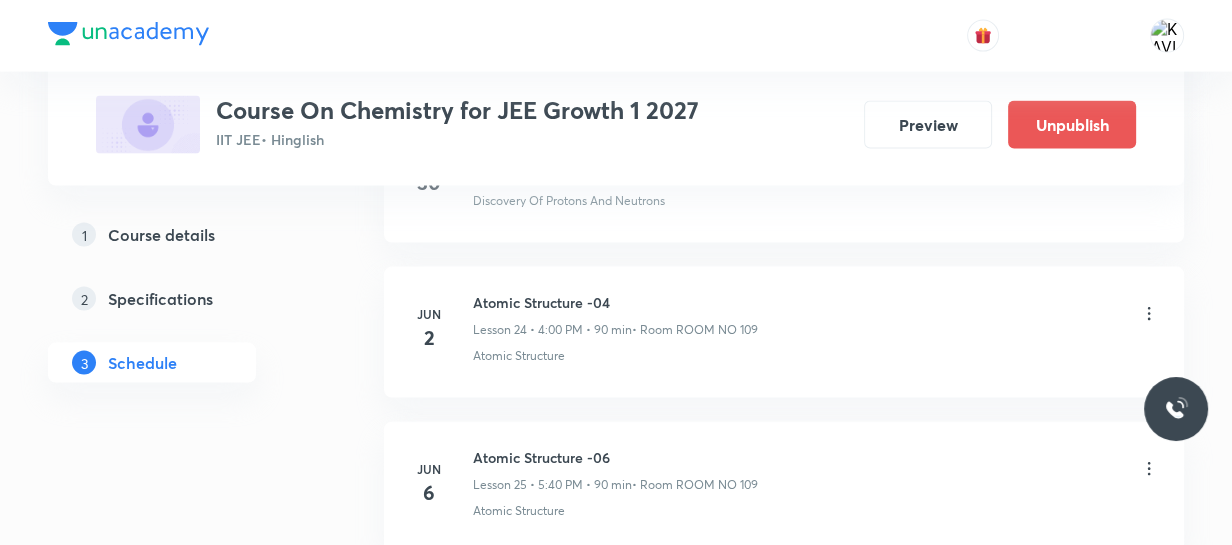 scroll, scrollTop: 7568, scrollLeft: 0, axis: vertical 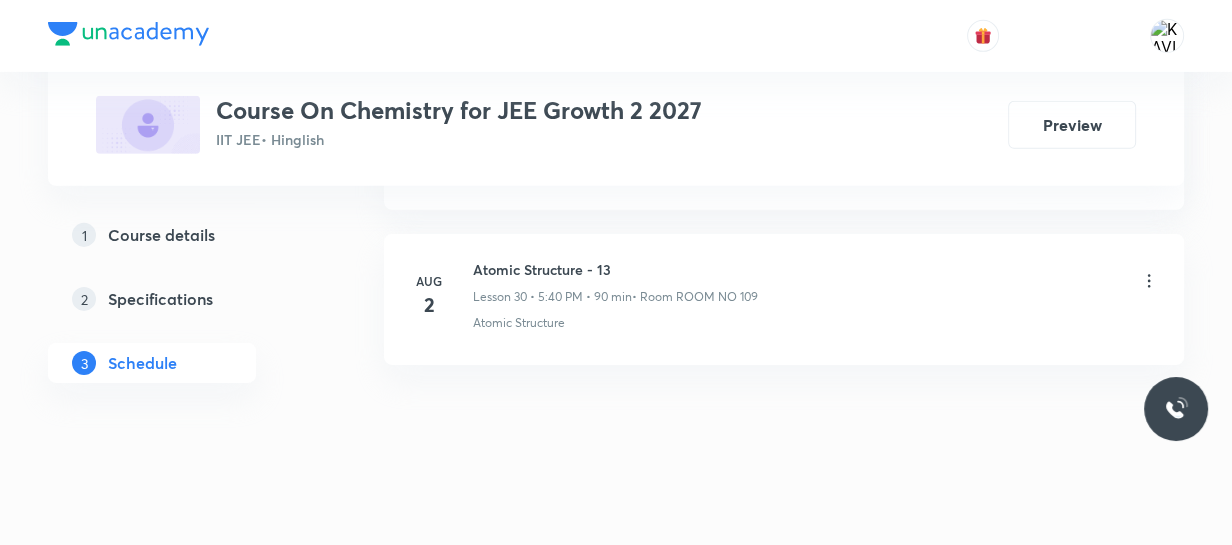 click on "Atomic Structure - 13" at bounding box center (615, 269) 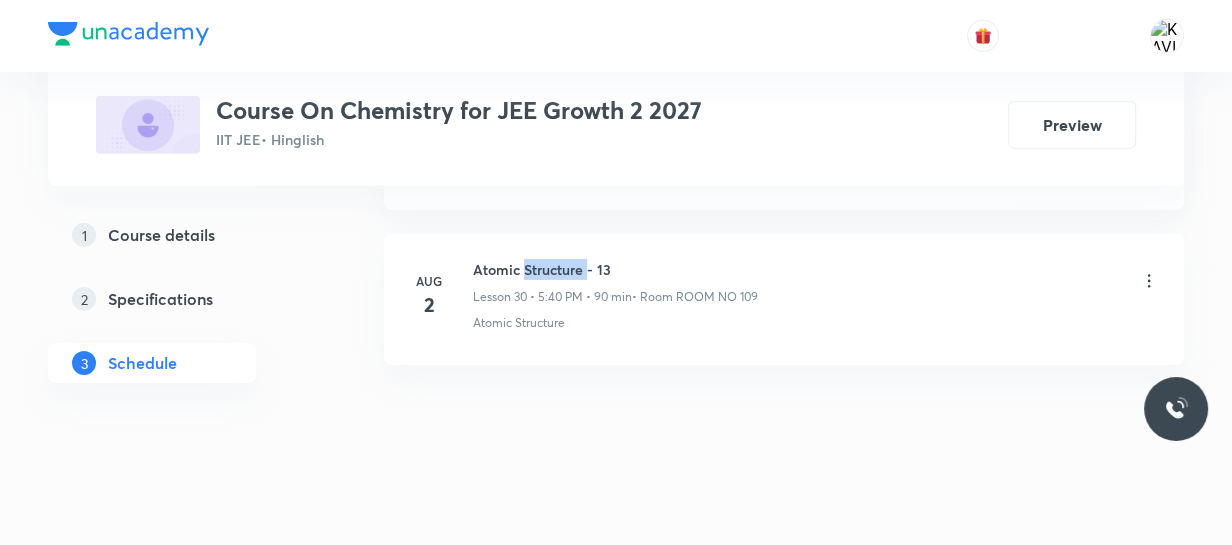click on "Atomic Structure - 13" at bounding box center (615, 269) 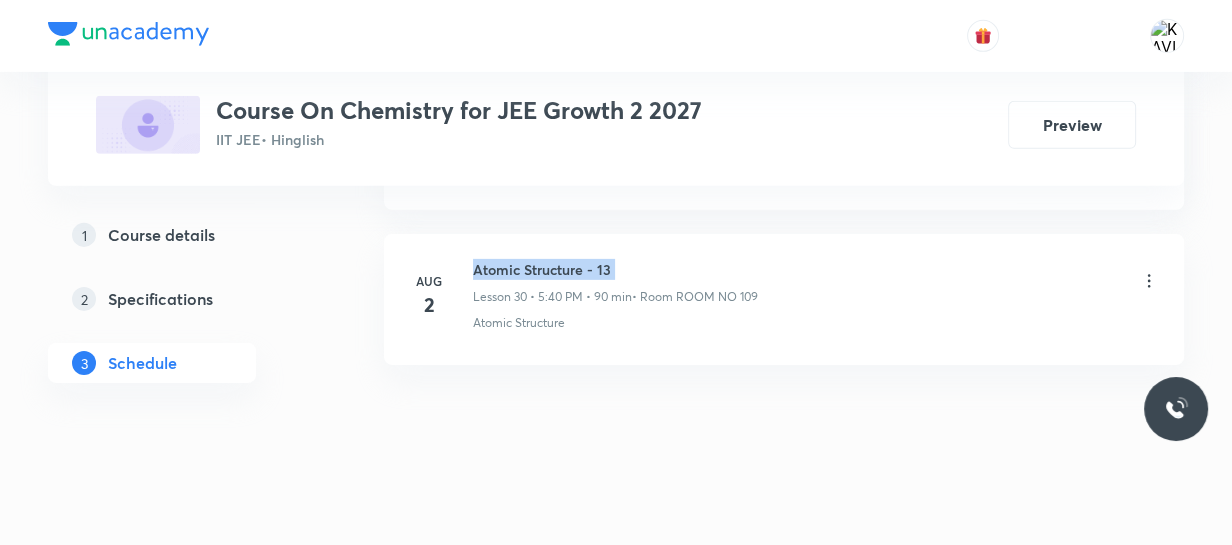 click on "Atomic Structure - 13" at bounding box center [615, 269] 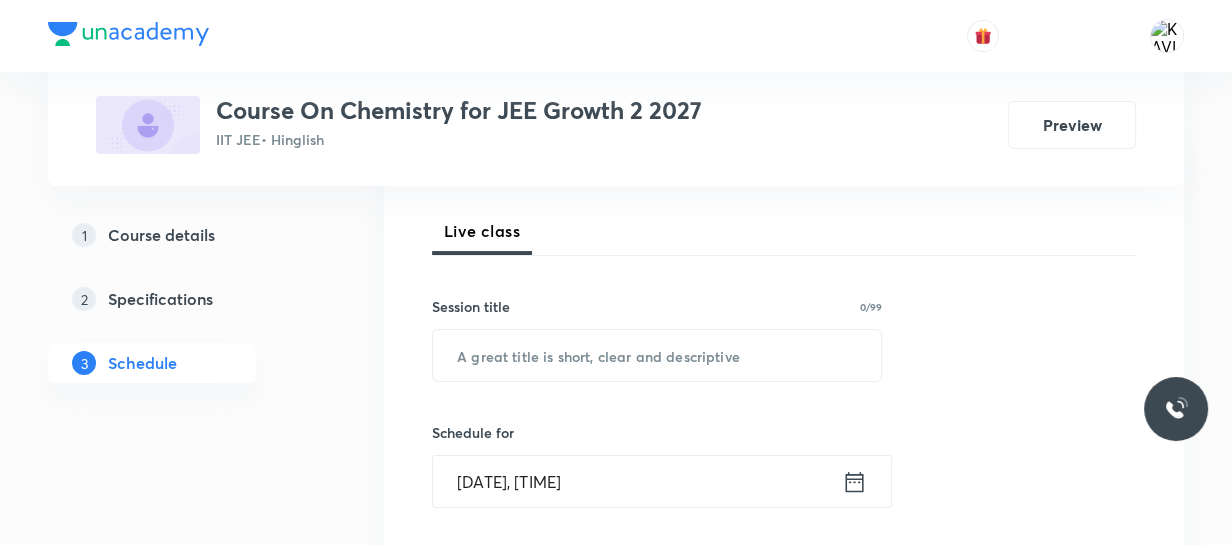scroll, scrollTop: 270, scrollLeft: 0, axis: vertical 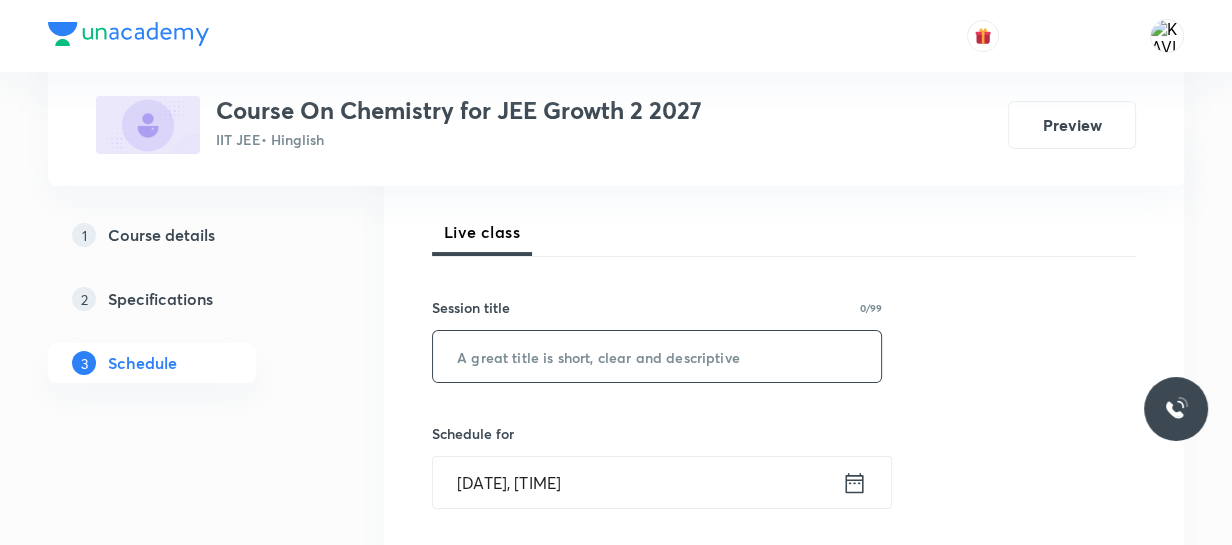 click at bounding box center [657, 356] 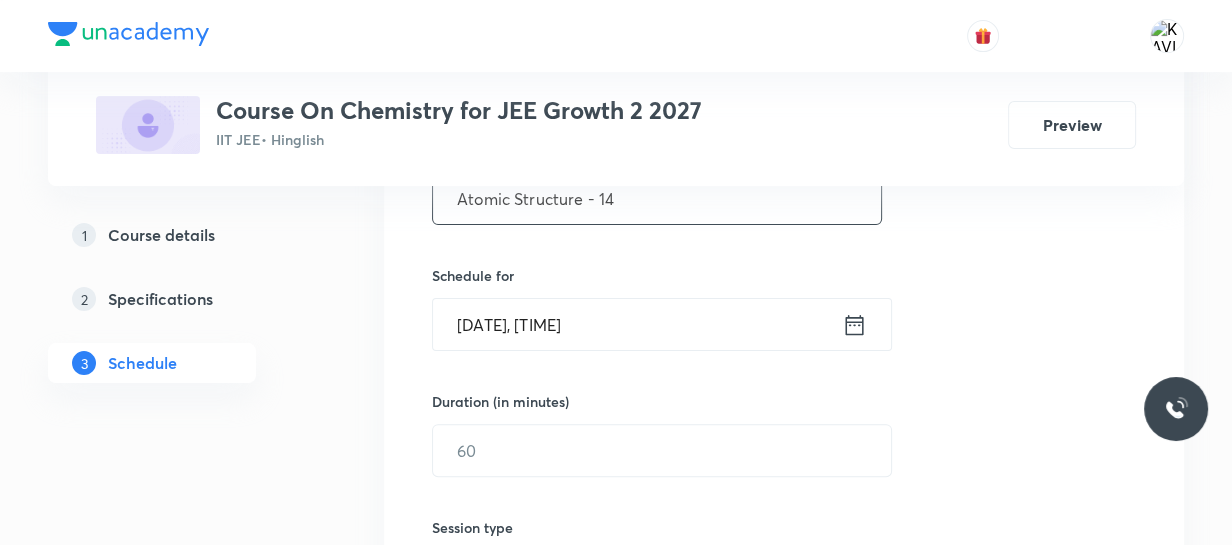 scroll, scrollTop: 452, scrollLeft: 0, axis: vertical 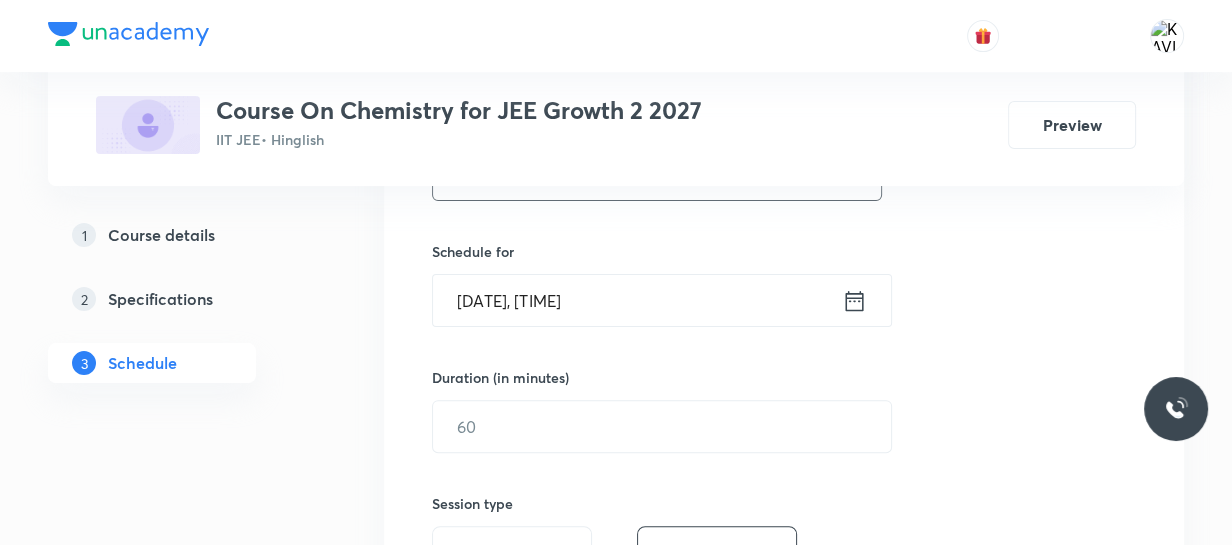 type on "Atomic Structure - 14" 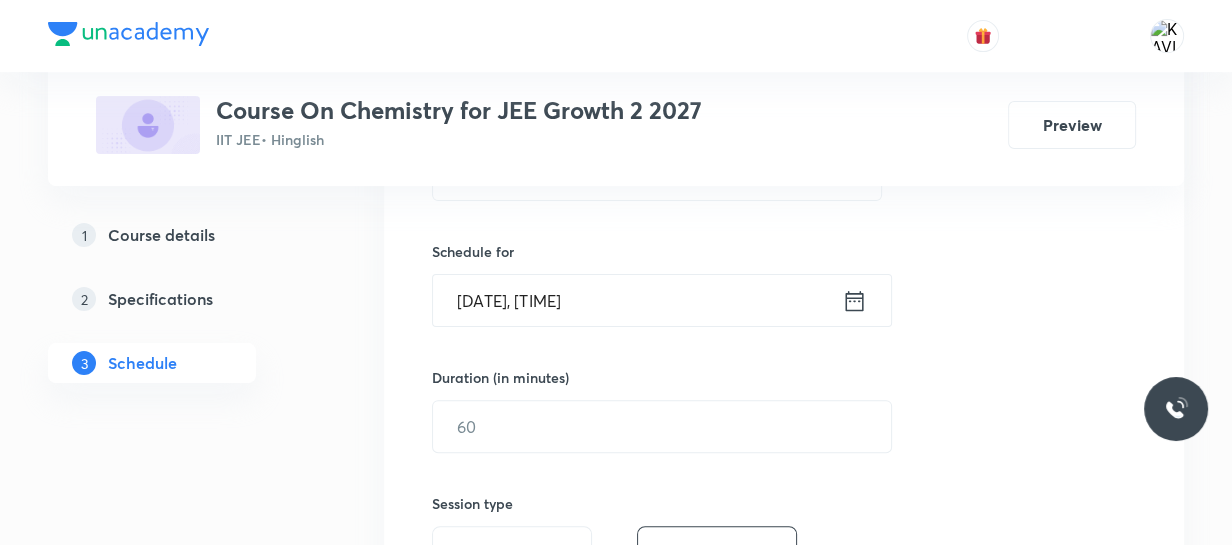 click 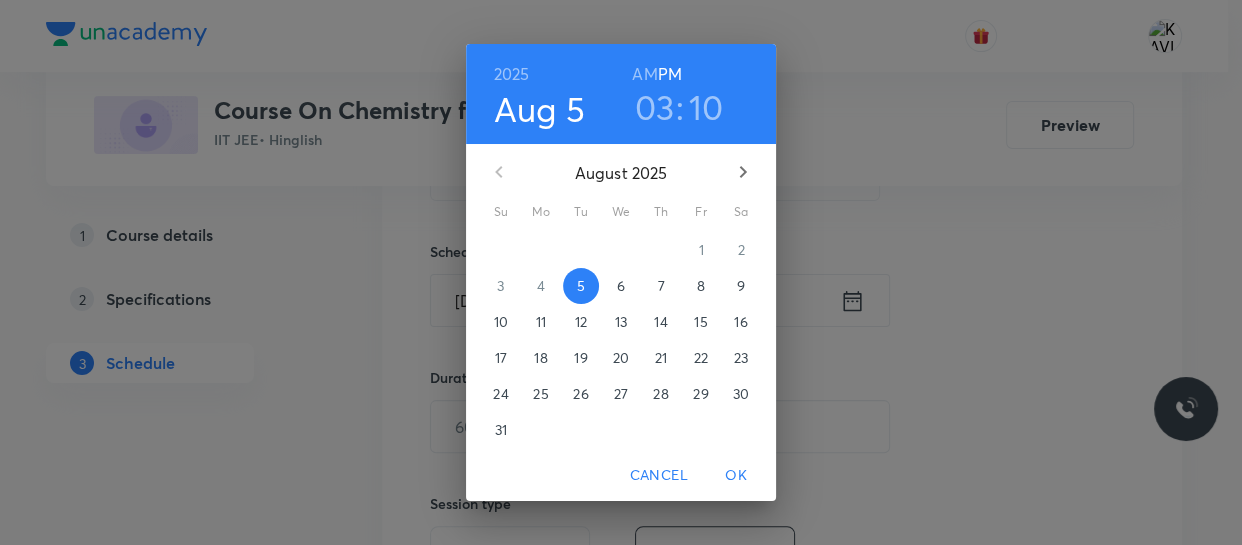 click on "03" at bounding box center (655, 107) 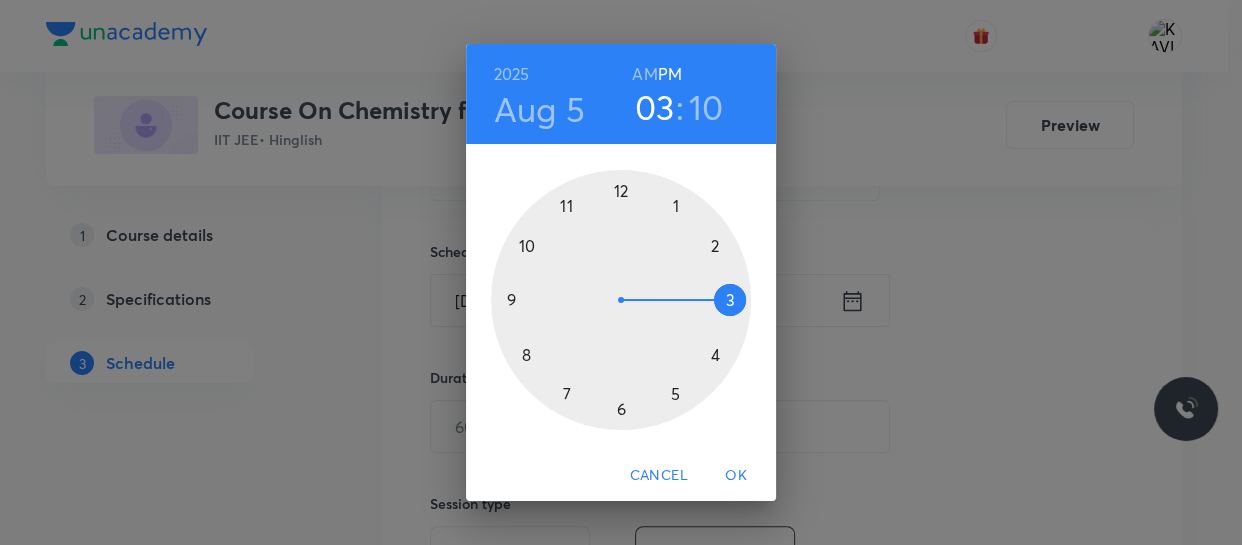 click at bounding box center (621, 300) 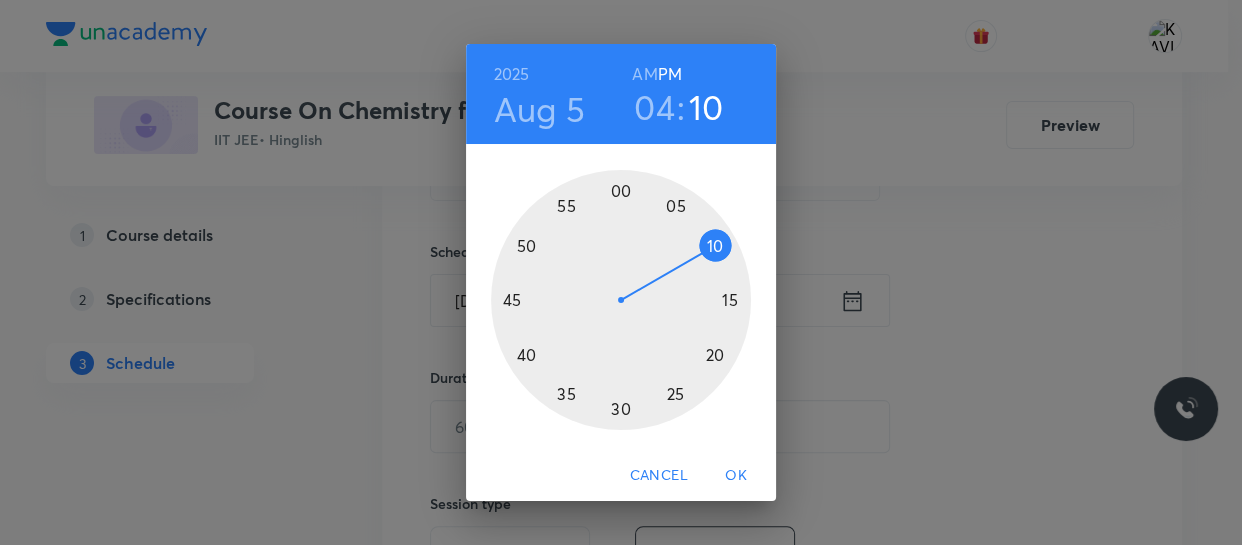 click at bounding box center (621, 300) 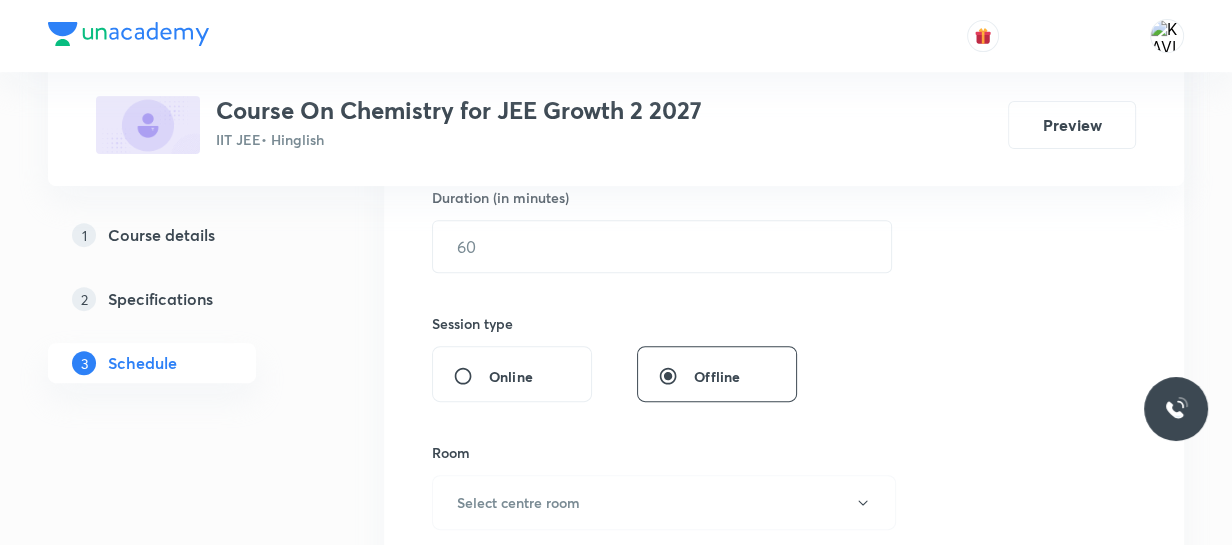 scroll, scrollTop: 634, scrollLeft: 0, axis: vertical 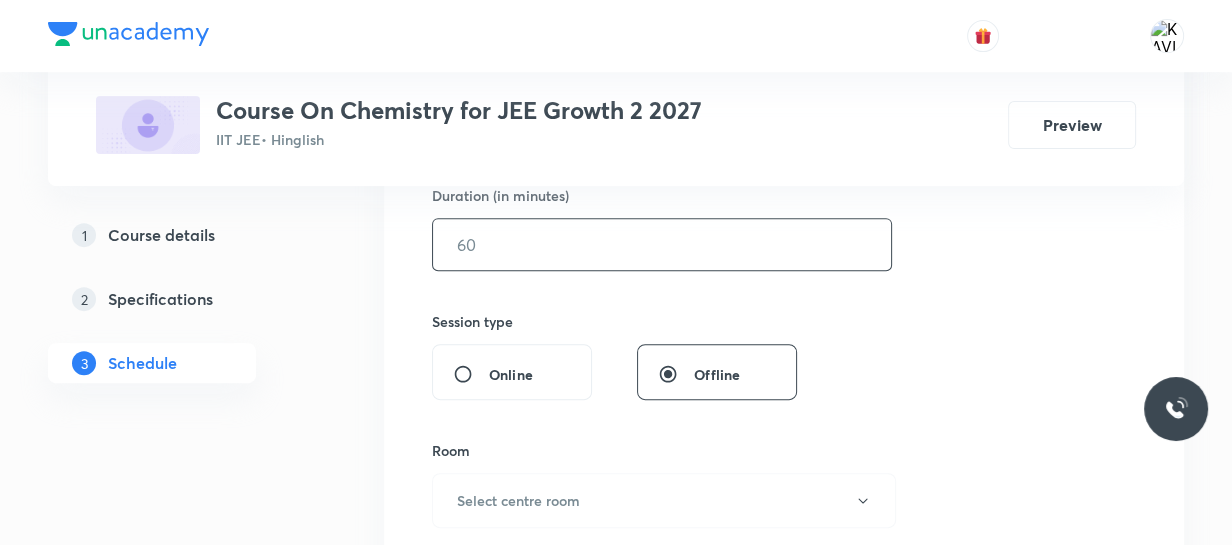 click at bounding box center [662, 244] 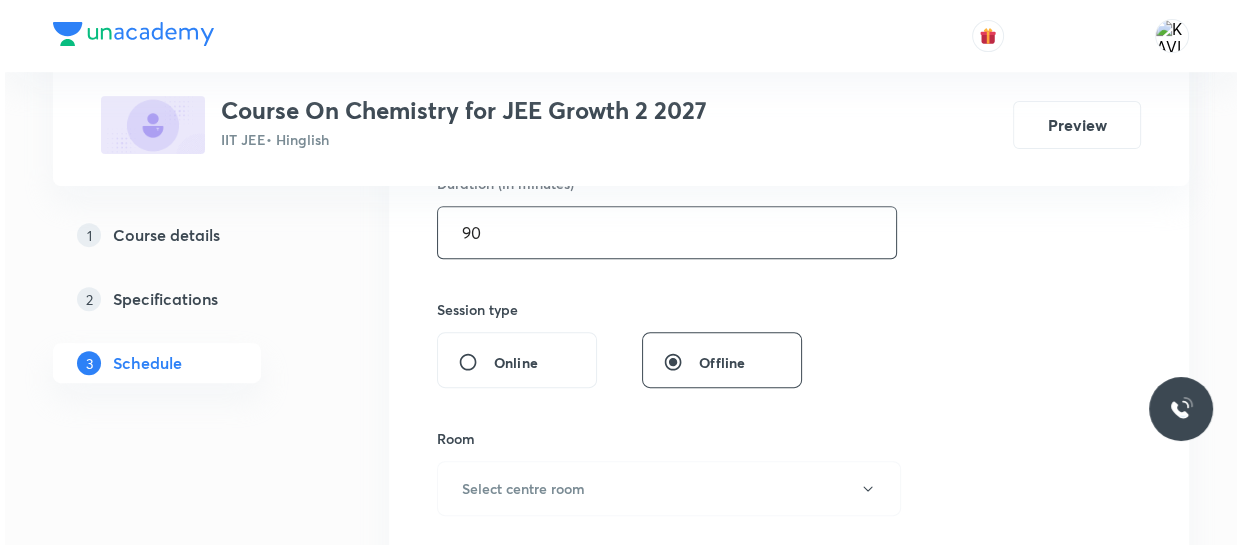 scroll, scrollTop: 725, scrollLeft: 0, axis: vertical 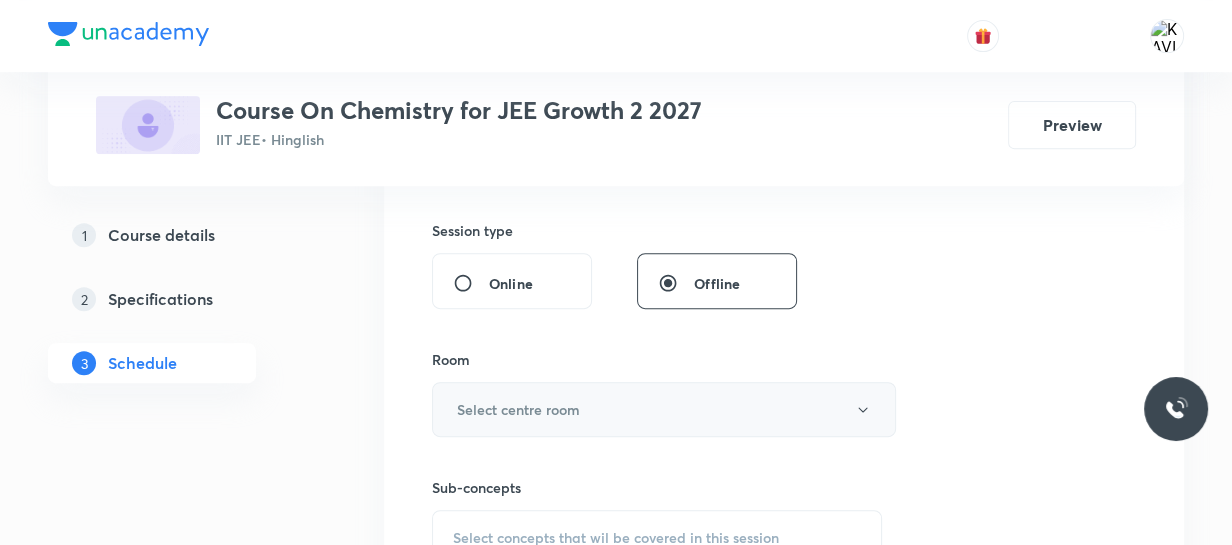 type on "90" 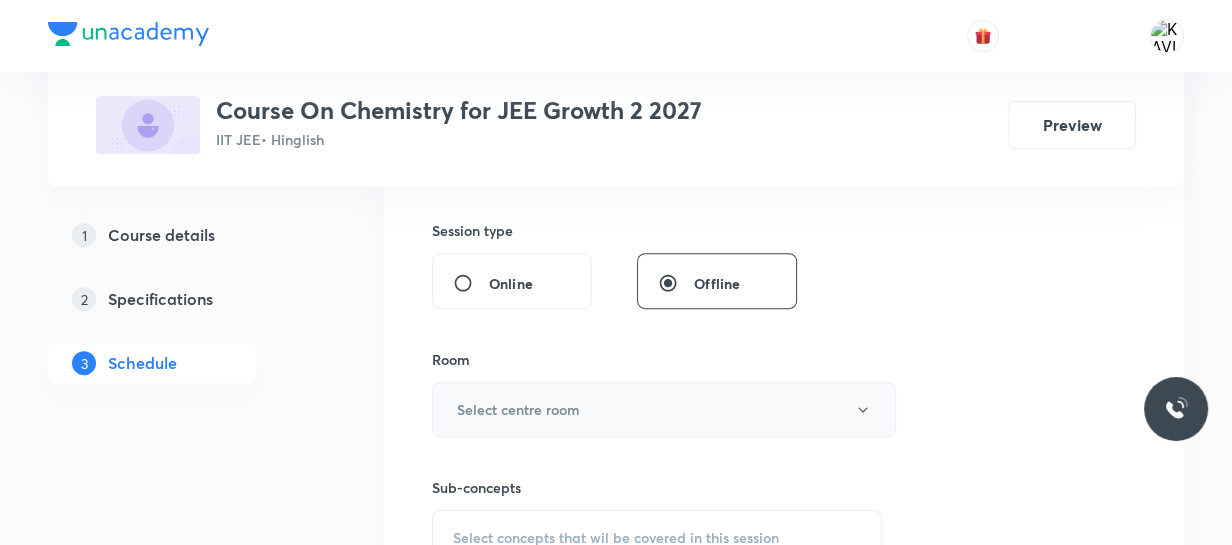 click on "Select centre room" at bounding box center [518, 409] 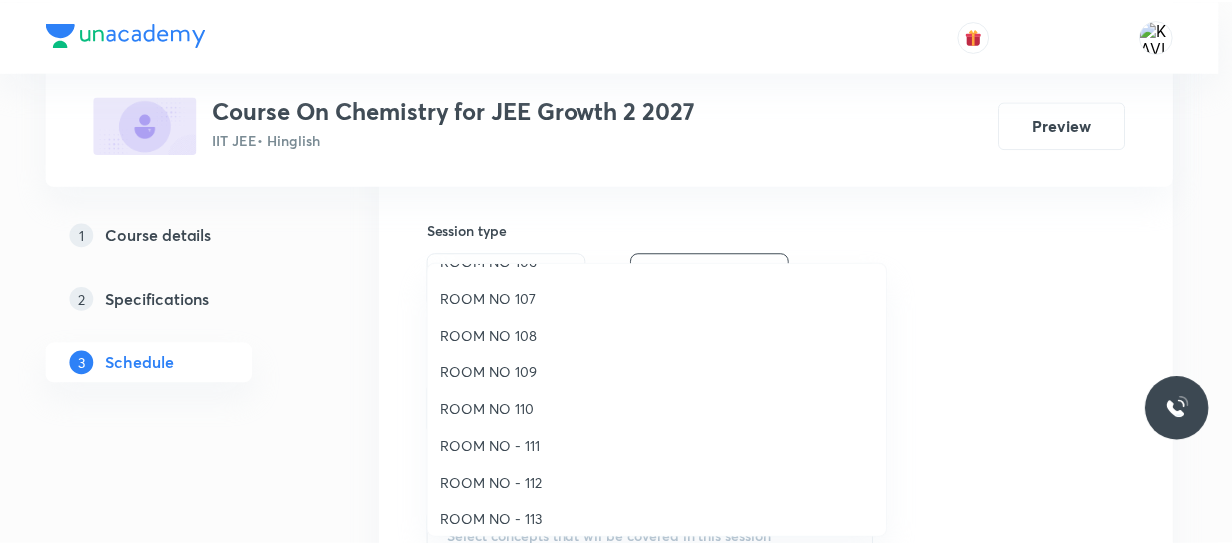 scroll, scrollTop: 222, scrollLeft: 0, axis: vertical 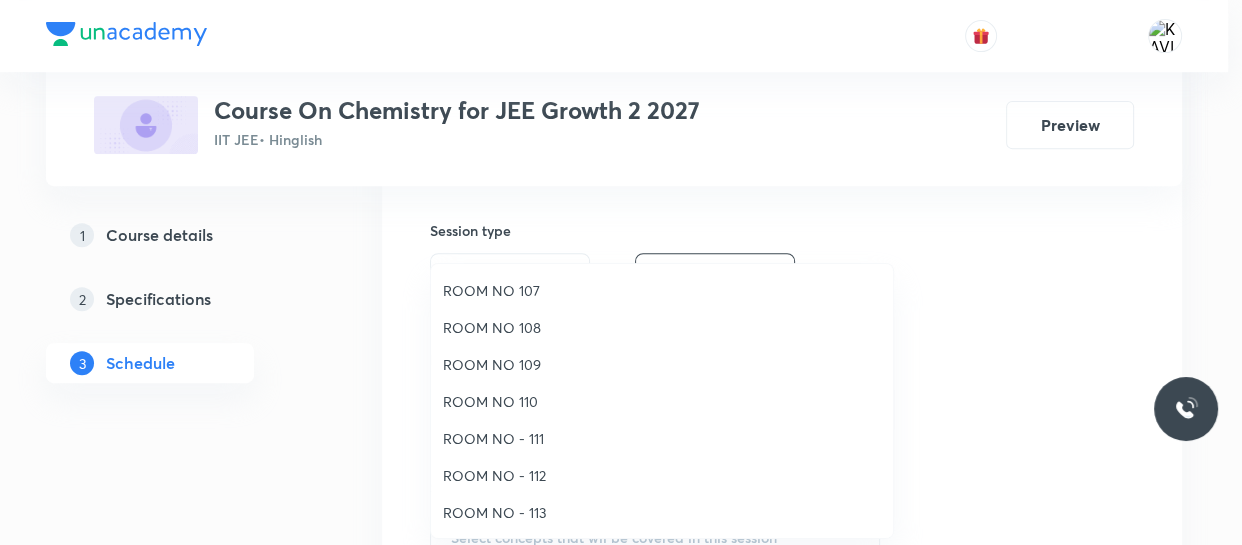 click on "ROOM NO 109" at bounding box center (662, 364) 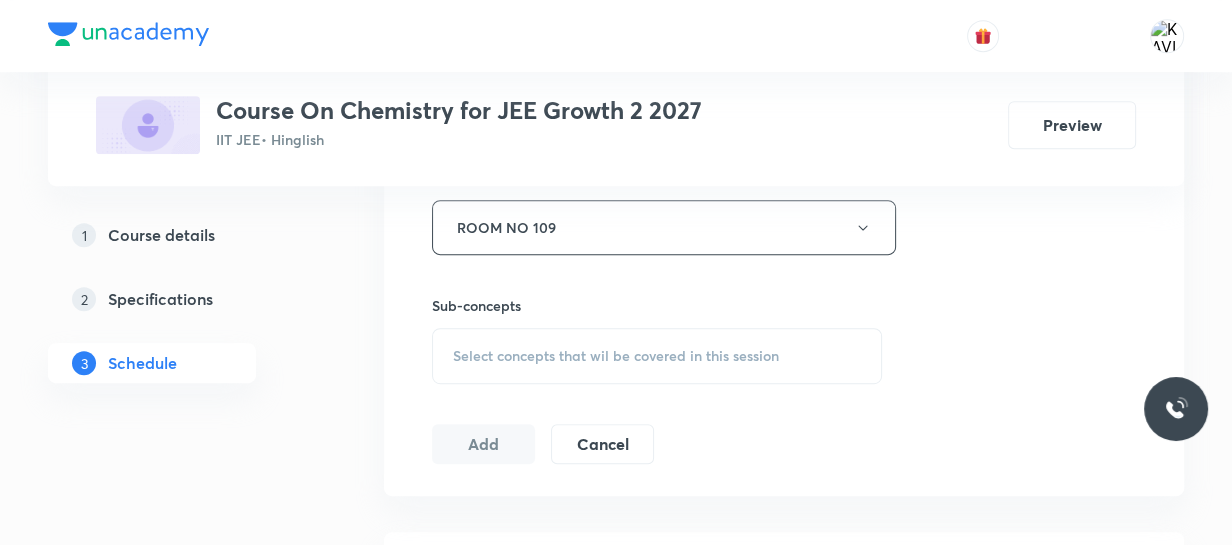drag, startPoint x: 564, startPoint y: 376, endPoint x: 573, endPoint y: 371, distance: 10.29563 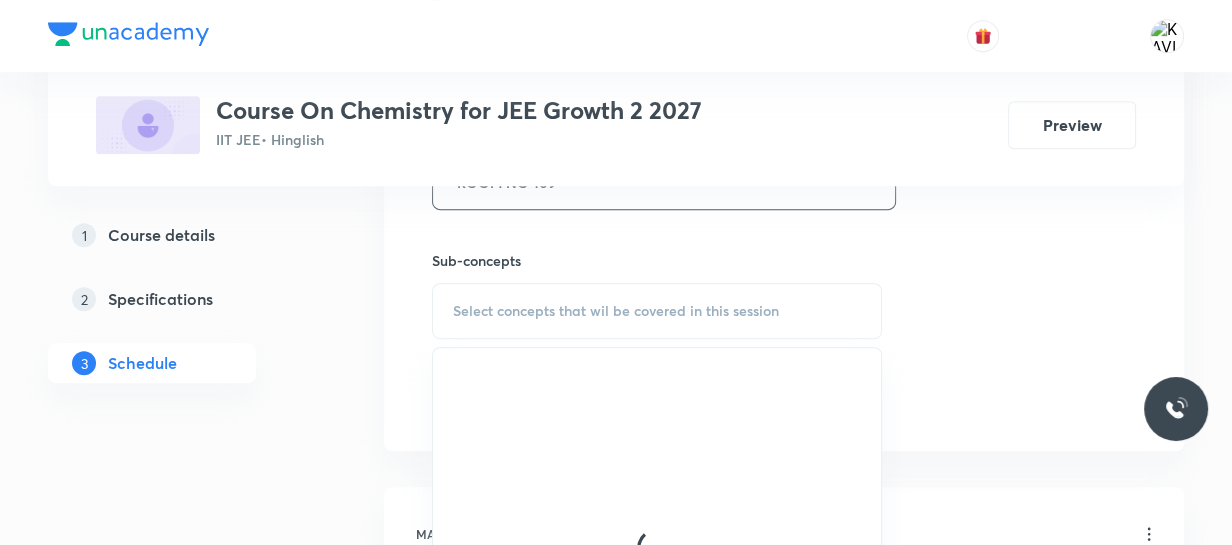 scroll, scrollTop: 998, scrollLeft: 0, axis: vertical 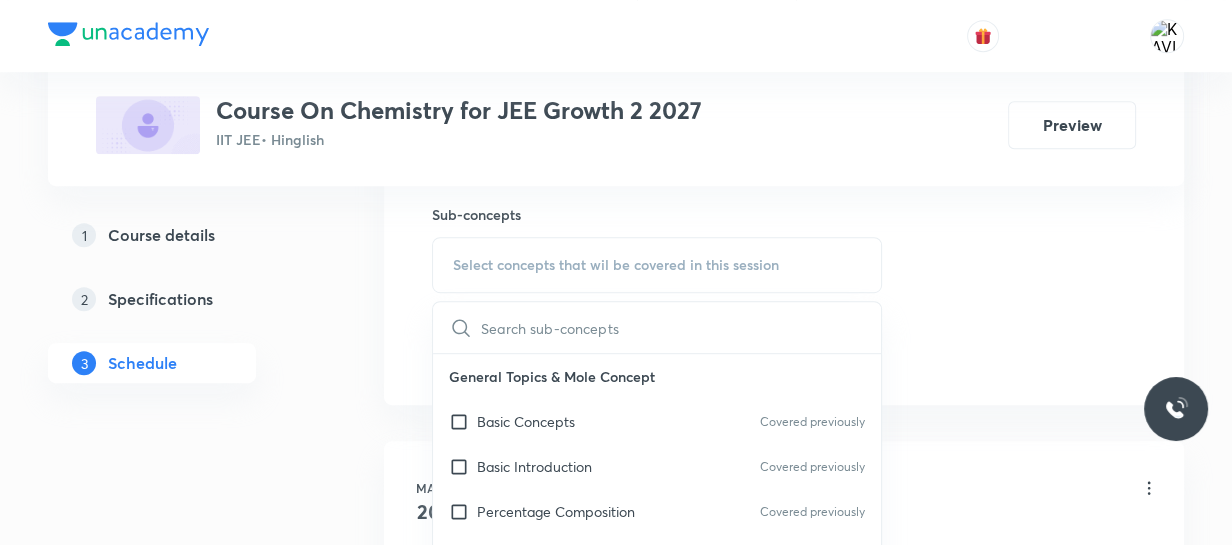 click at bounding box center [681, 327] 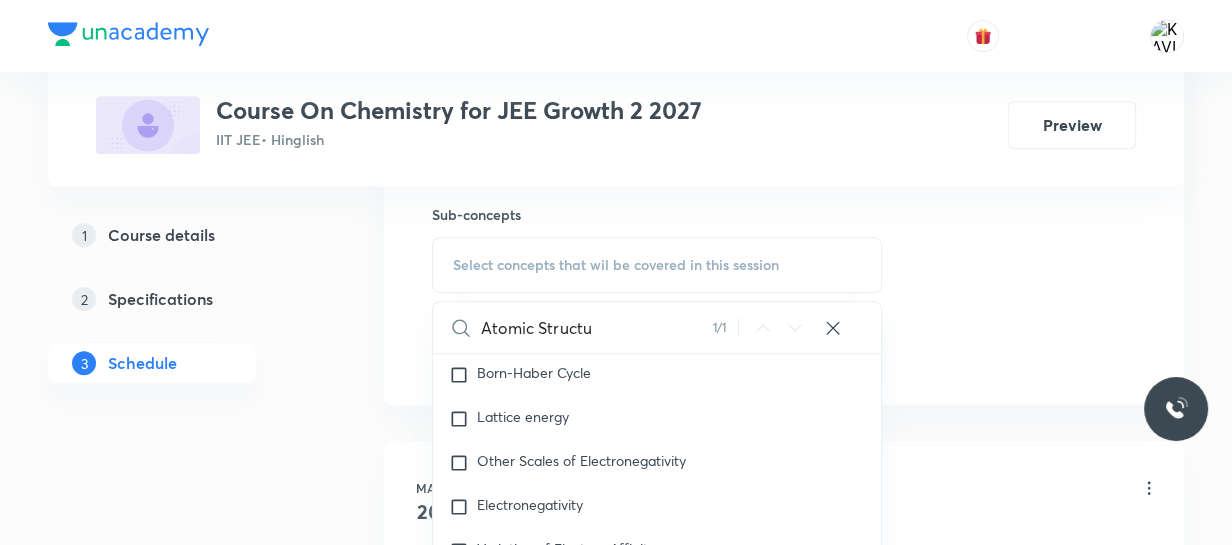 scroll, scrollTop: 32992, scrollLeft: 0, axis: vertical 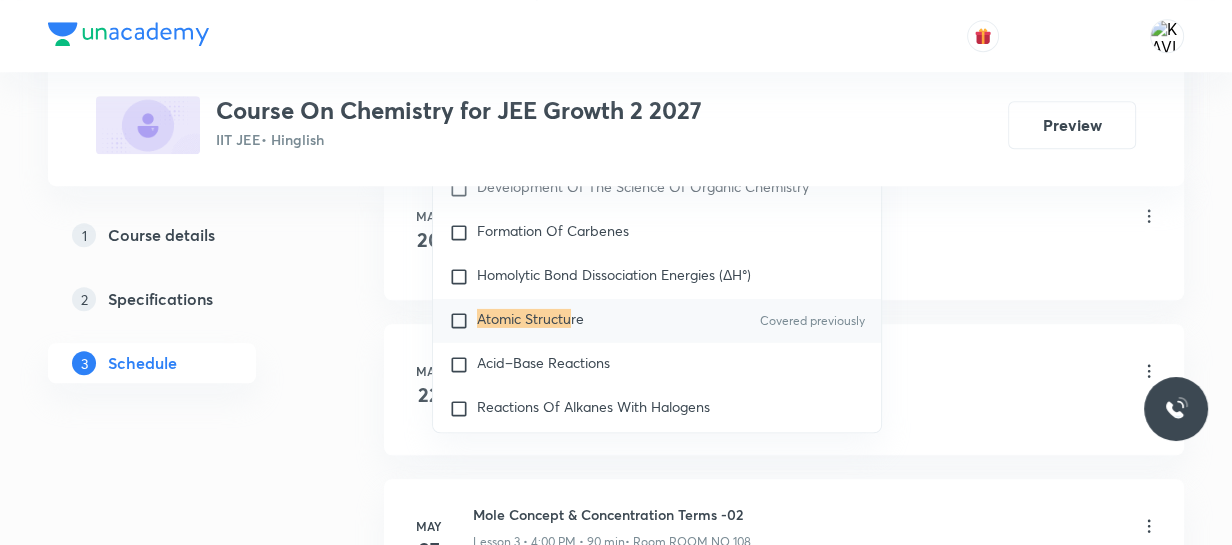 type on "Atomic Structu" 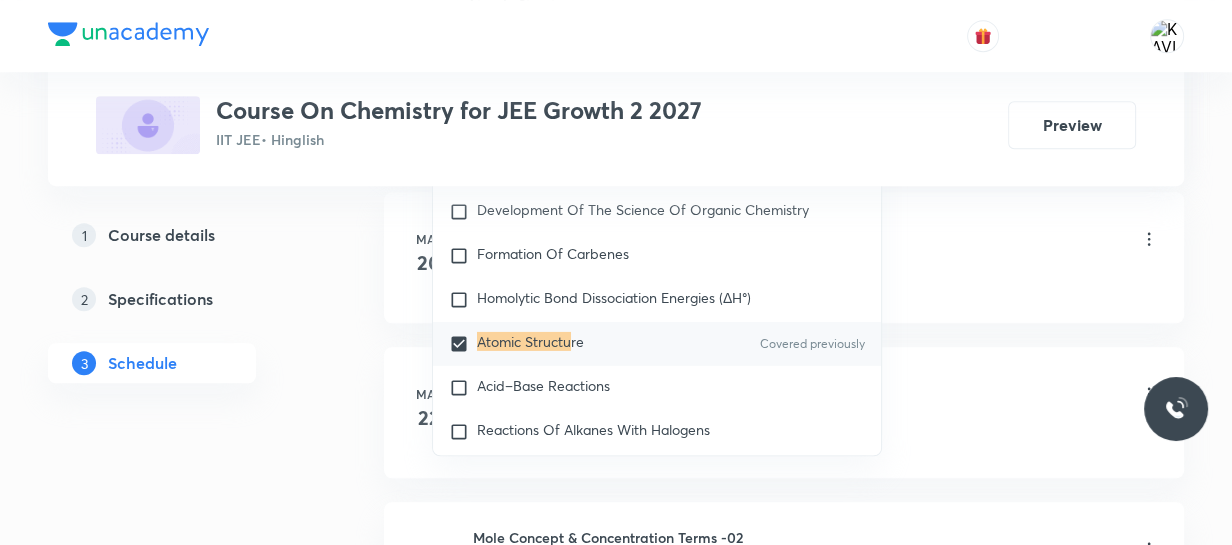 click on "Introduction -01 Lesson 1 • 4:00 PM • 90 min  • Room ROOM NO 108" at bounding box center [816, 240] 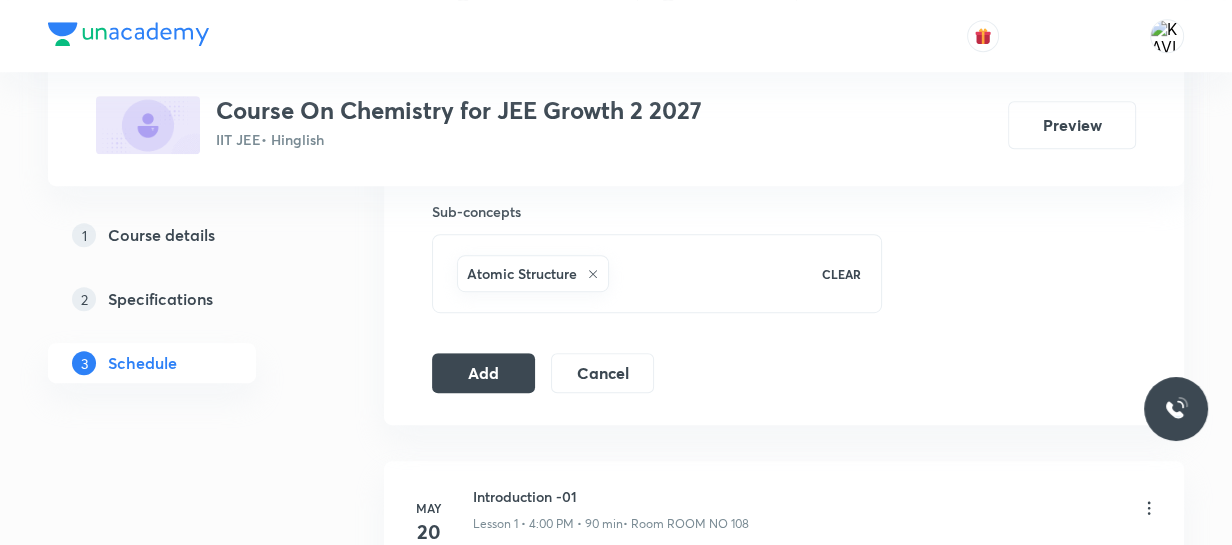 scroll, scrollTop: 998, scrollLeft: 0, axis: vertical 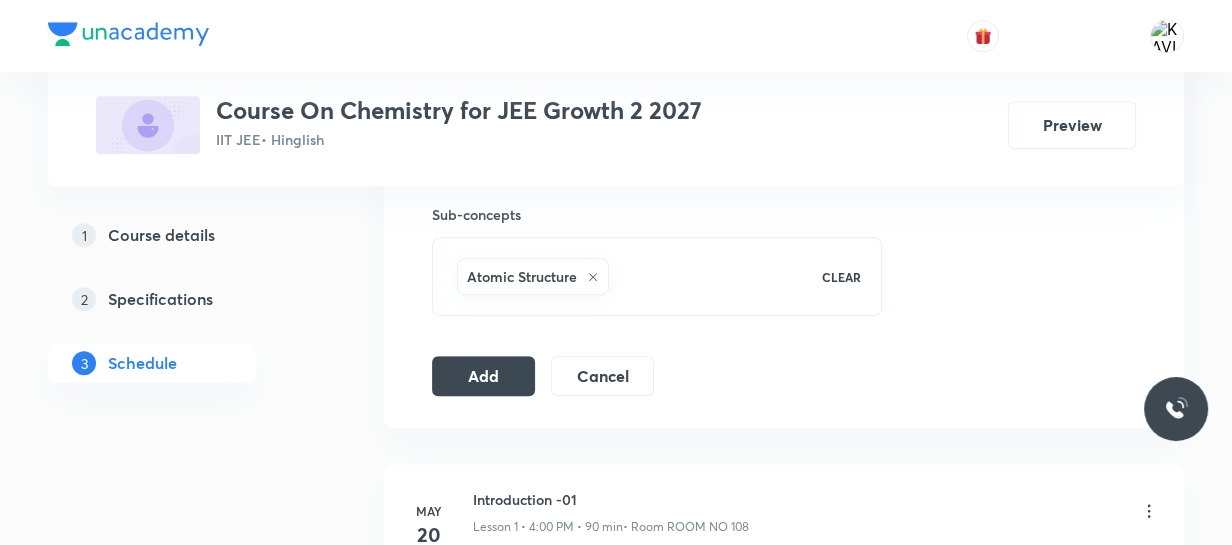 drag, startPoint x: 493, startPoint y: 380, endPoint x: 919, endPoint y: 278, distance: 438.0411 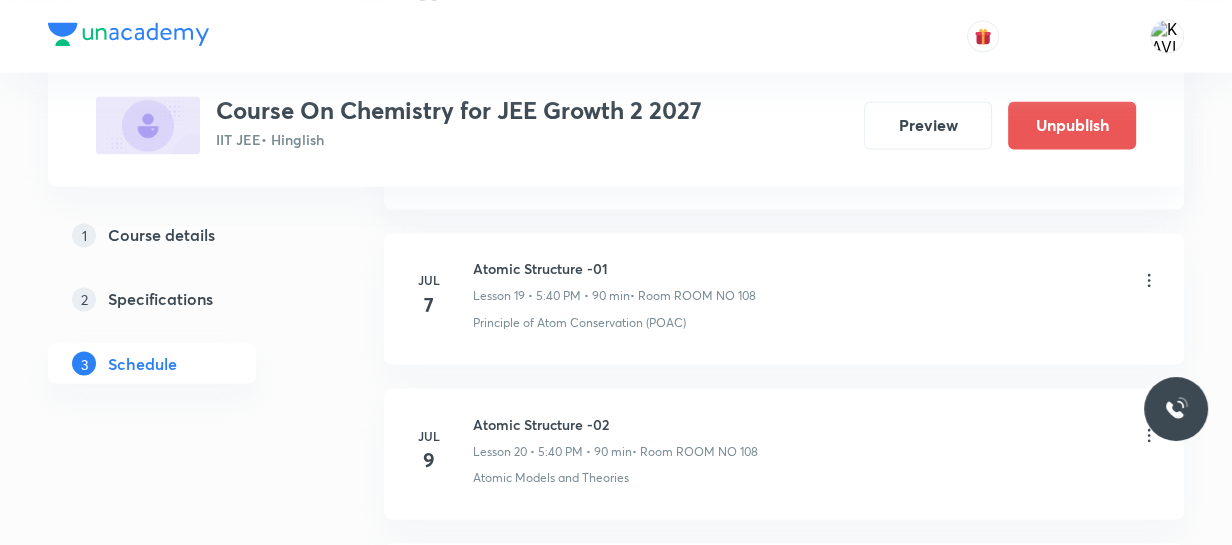 scroll, scrollTop: 4937, scrollLeft: 0, axis: vertical 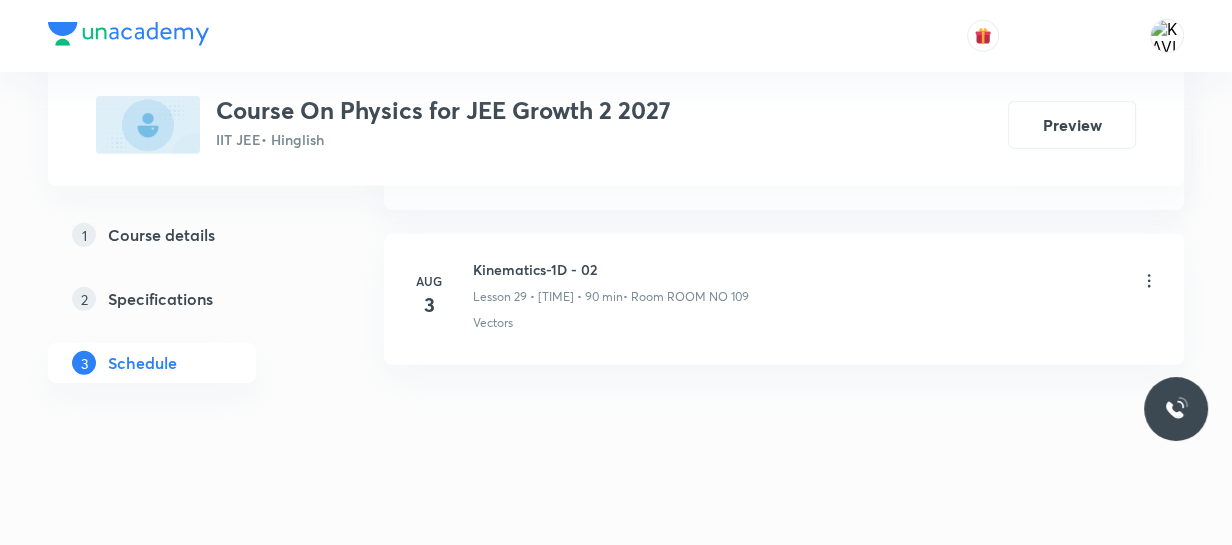 click on "Kinematics-1D - 02" at bounding box center [611, 269] 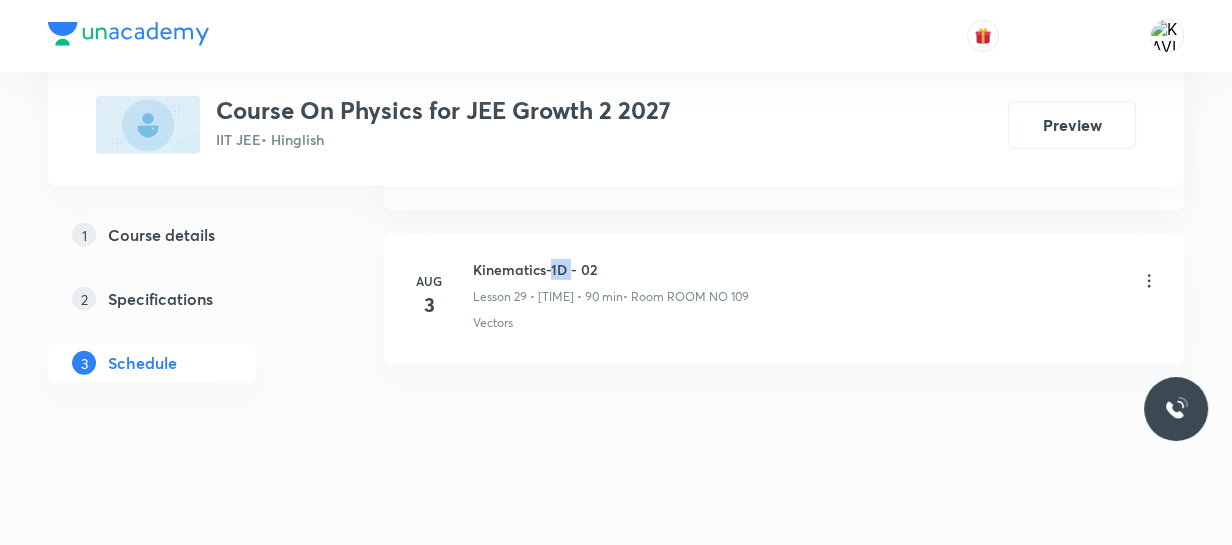 click on "Kinematics-1D - 02" at bounding box center (611, 269) 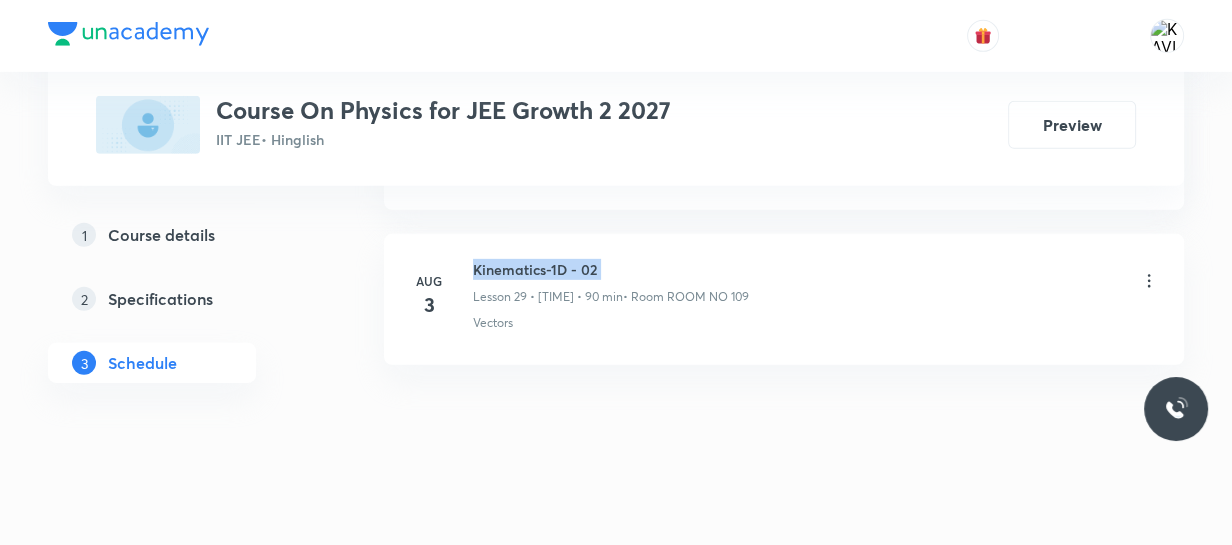 click on "Kinematics-1D - 02" at bounding box center (611, 269) 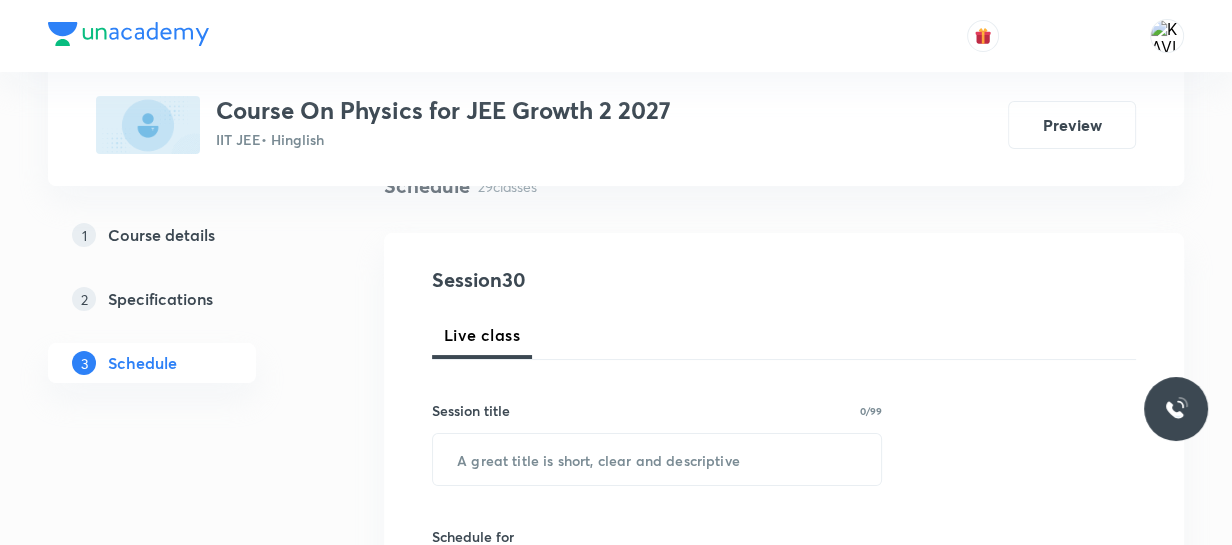 scroll, scrollTop: 175, scrollLeft: 0, axis: vertical 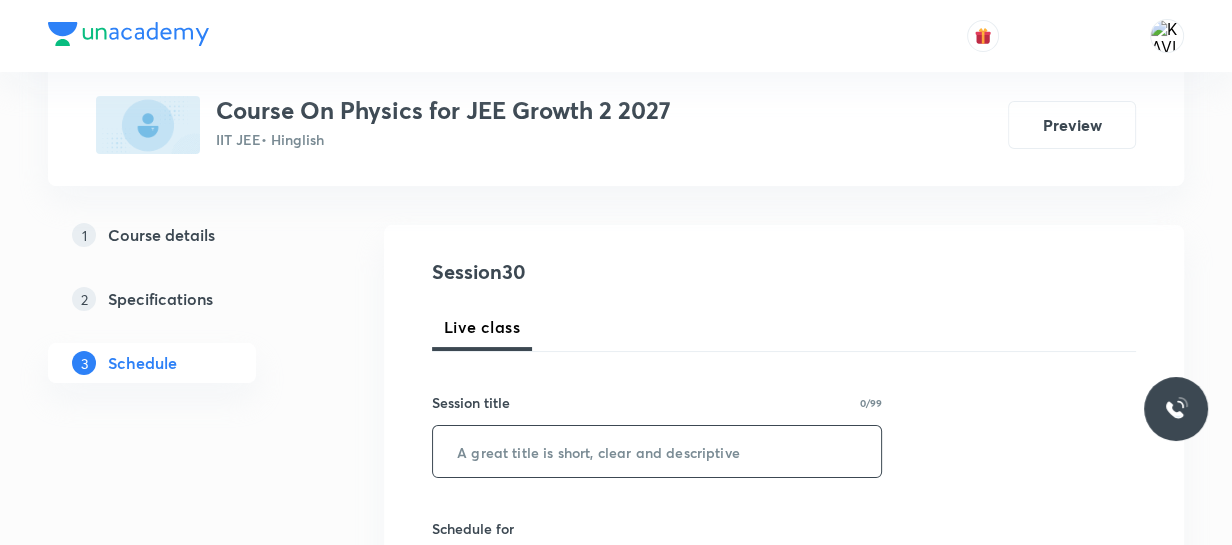 click at bounding box center (657, 451) 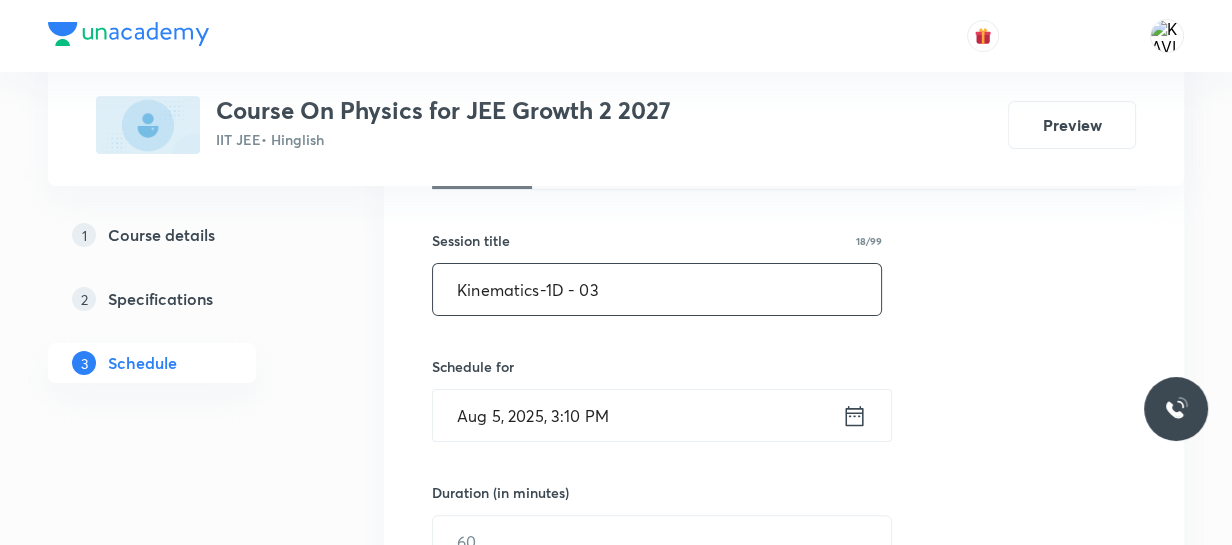 scroll, scrollTop: 448, scrollLeft: 0, axis: vertical 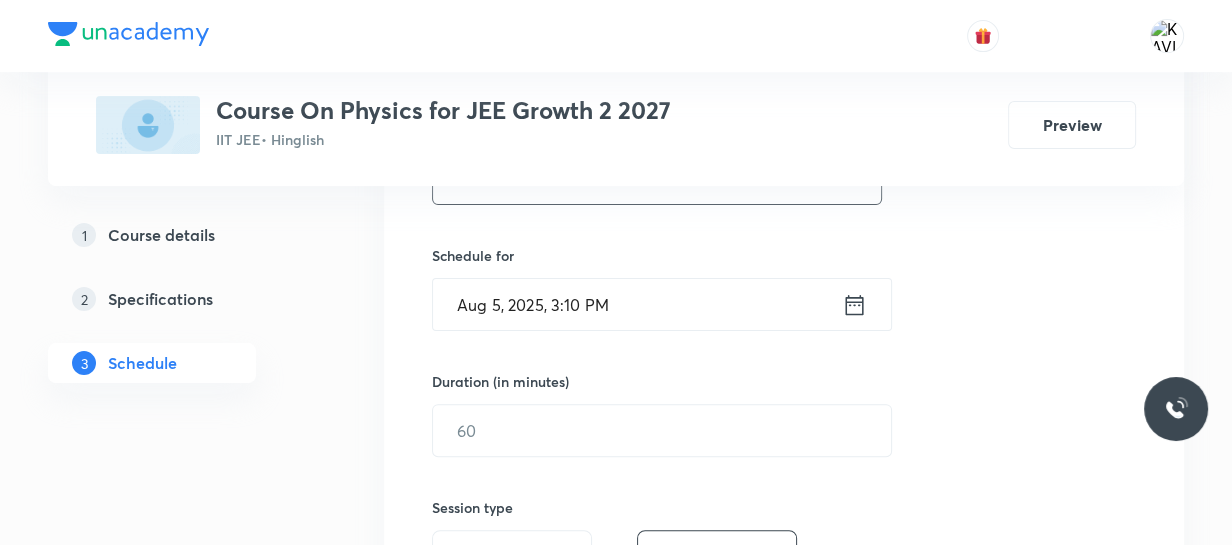 type on "Kinematics-1D - 03" 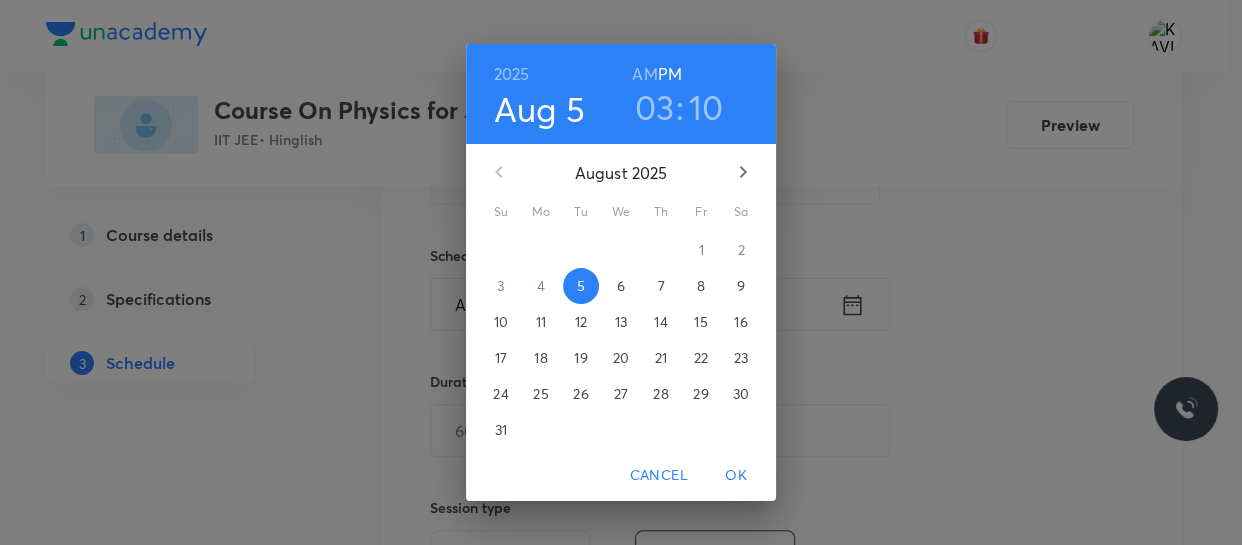 drag, startPoint x: 670, startPoint y: 115, endPoint x: 695, endPoint y: 160, distance: 51.47815 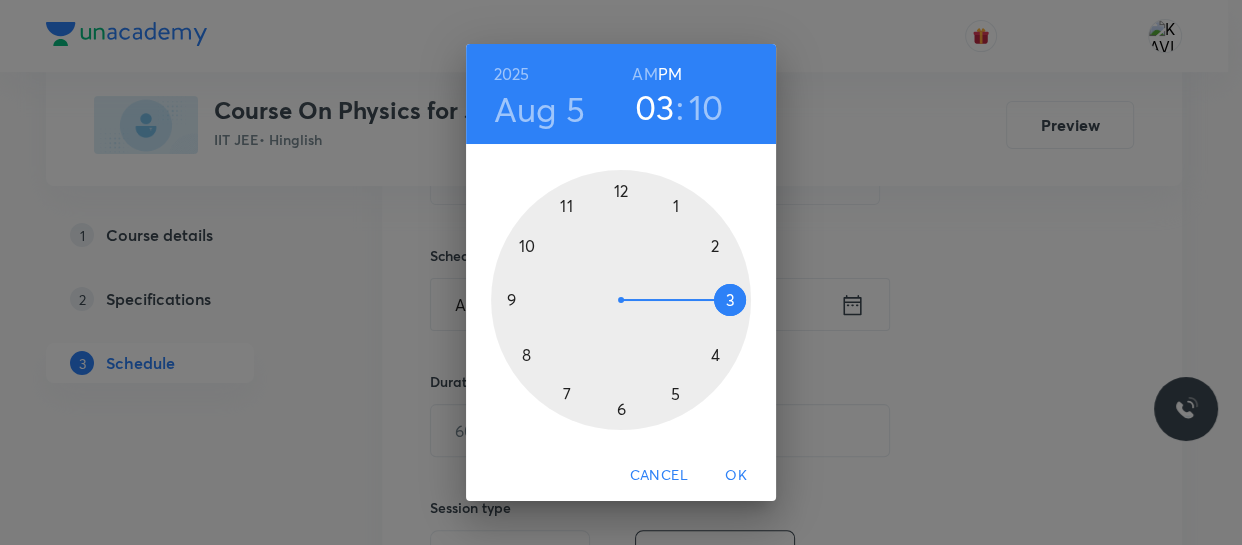 click at bounding box center [621, 300] 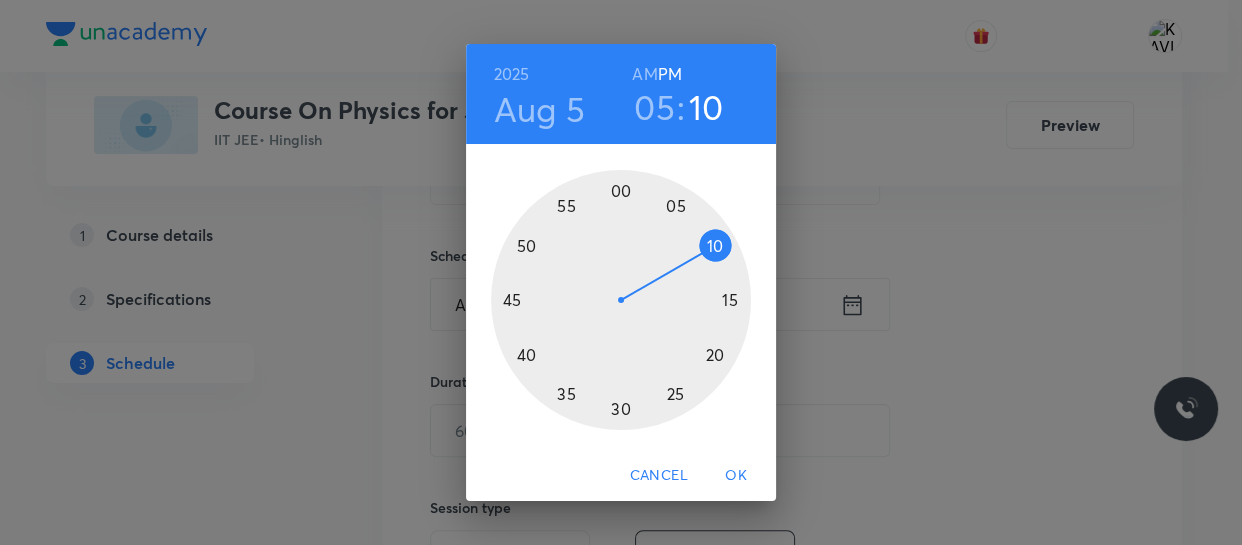 click at bounding box center (621, 300) 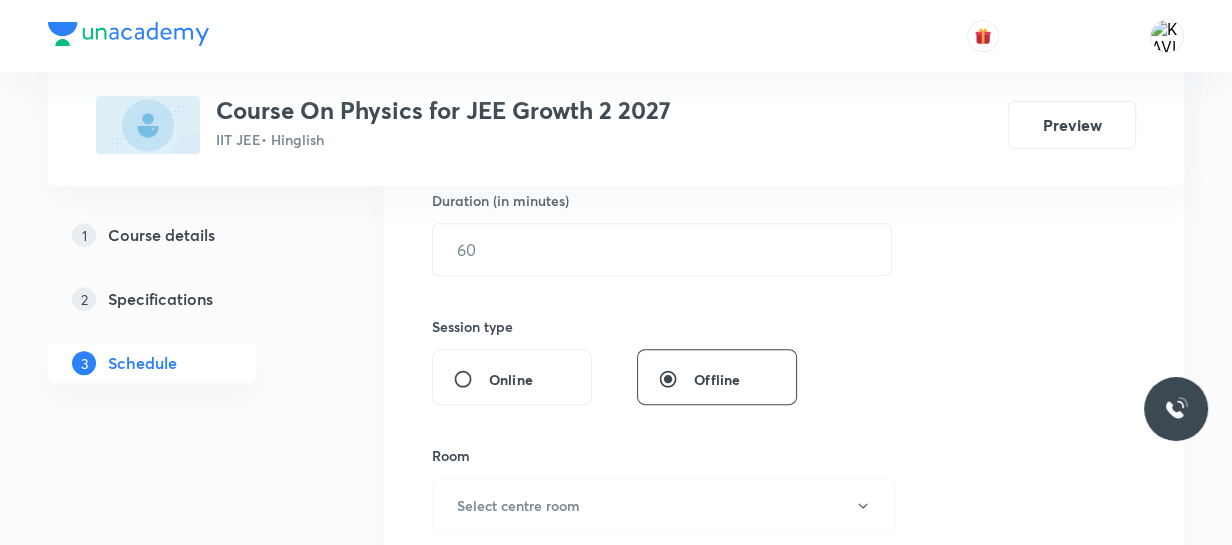 scroll, scrollTop: 630, scrollLeft: 0, axis: vertical 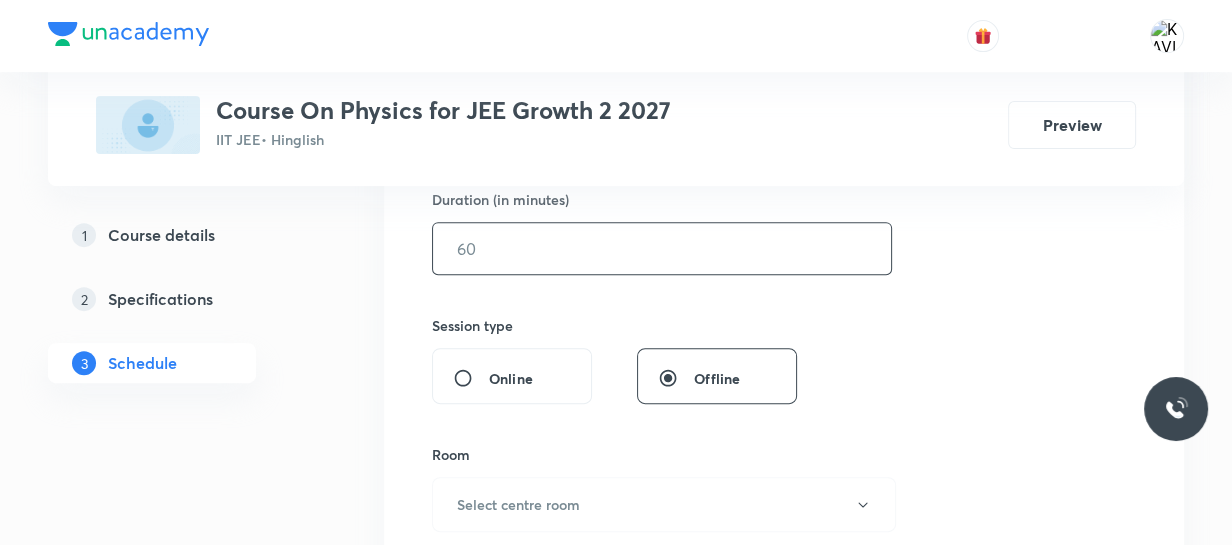 click at bounding box center (662, 248) 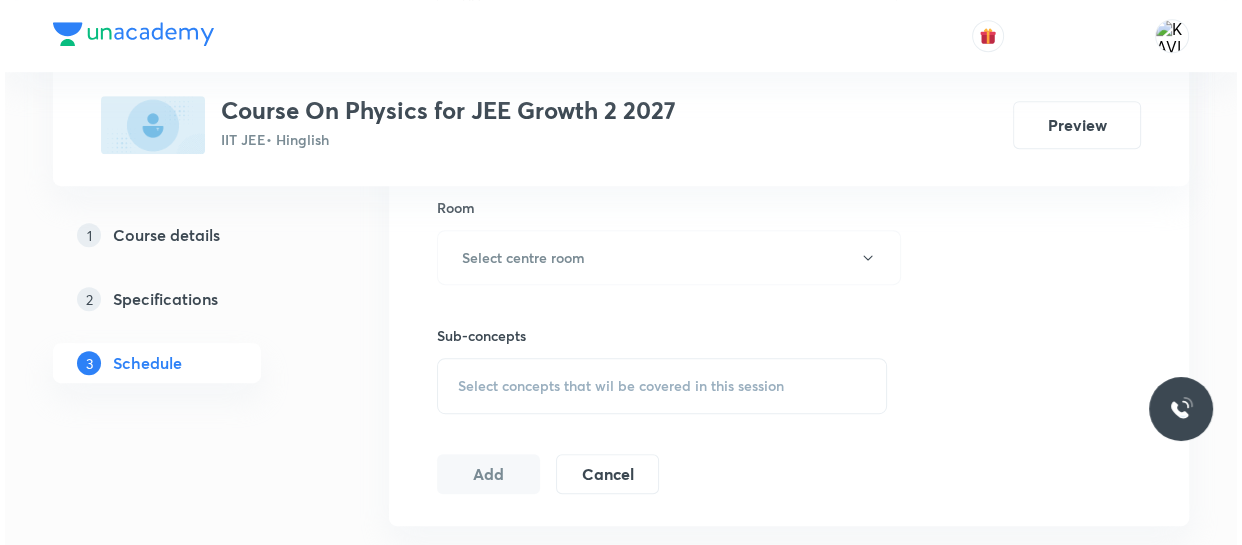 scroll, scrollTop: 902, scrollLeft: 0, axis: vertical 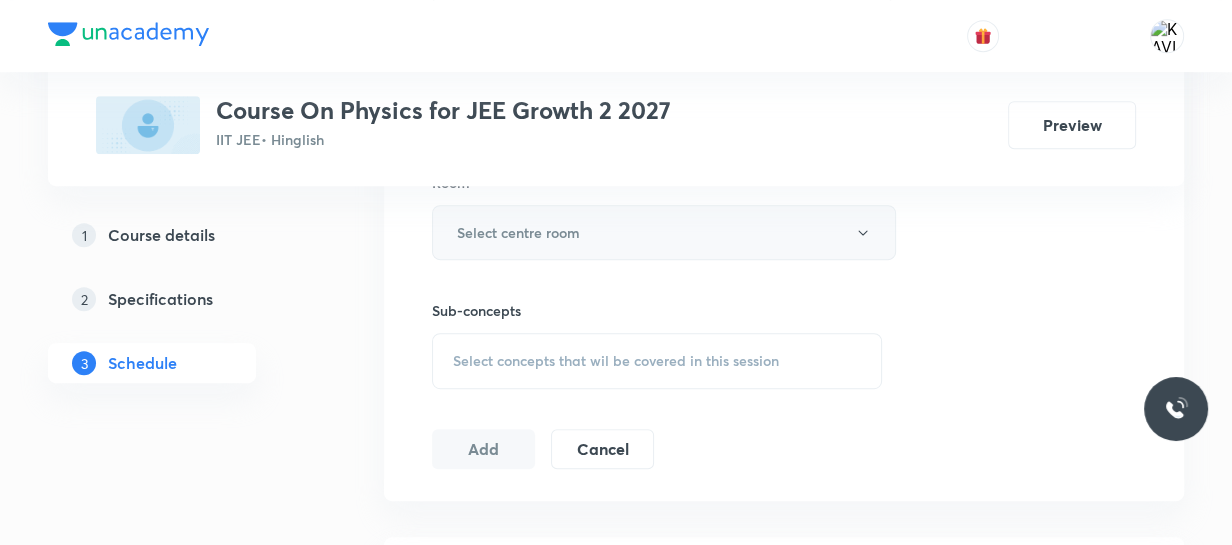 type on "90" 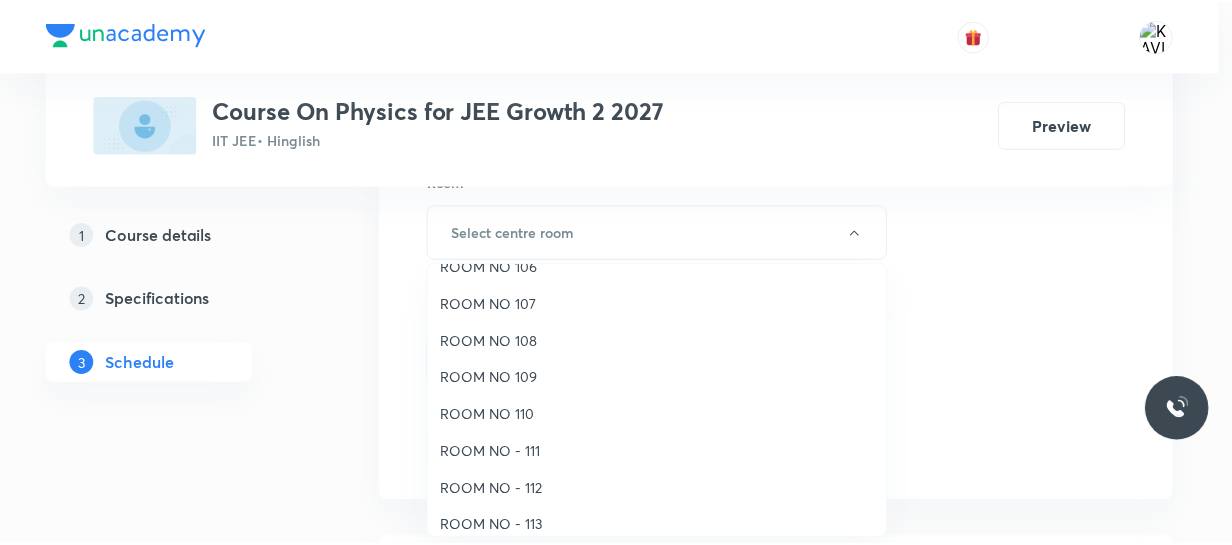 scroll, scrollTop: 222, scrollLeft: 0, axis: vertical 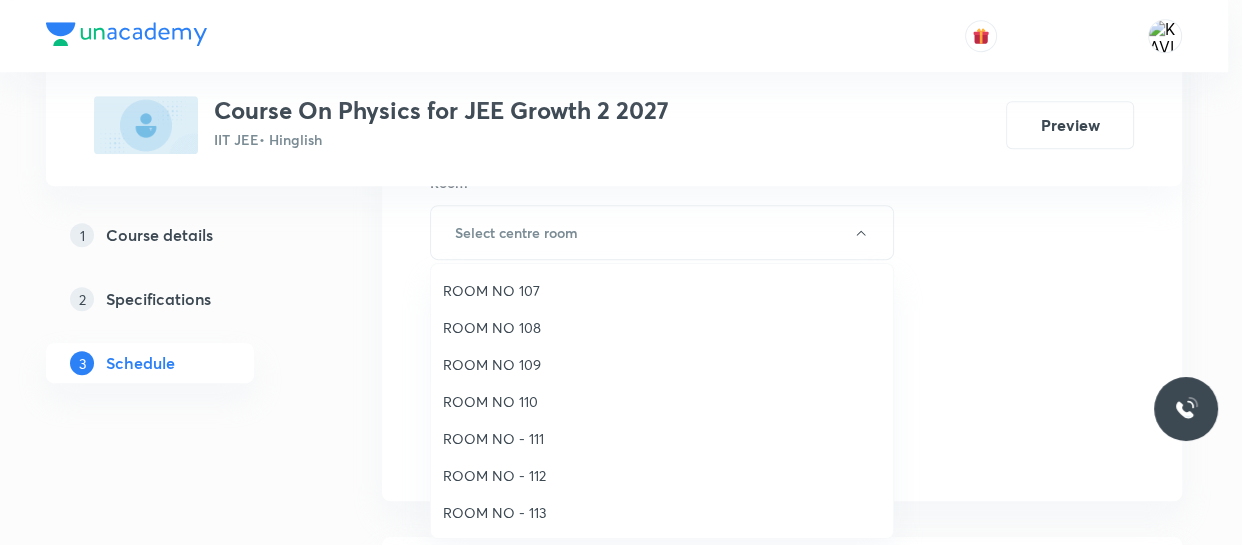 drag, startPoint x: 520, startPoint y: 366, endPoint x: 649, endPoint y: 354, distance: 129.55693 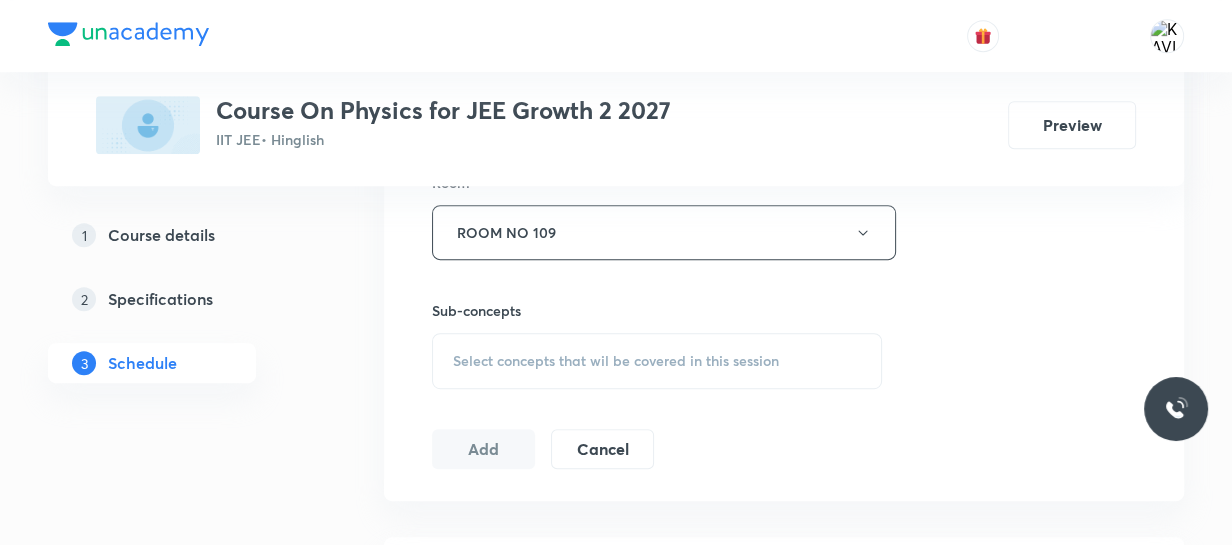 click on "Session  30 Live class Session title 18/99 Kinematics-1D - 03 ​ Schedule for [DATE], [TIME] ​ Duration (in minutes) 90 ​   Session type Online Offline Room ROOM NO 109 Sub-concepts Select concepts that wil be covered in this session Add Cancel" at bounding box center (784, -1) 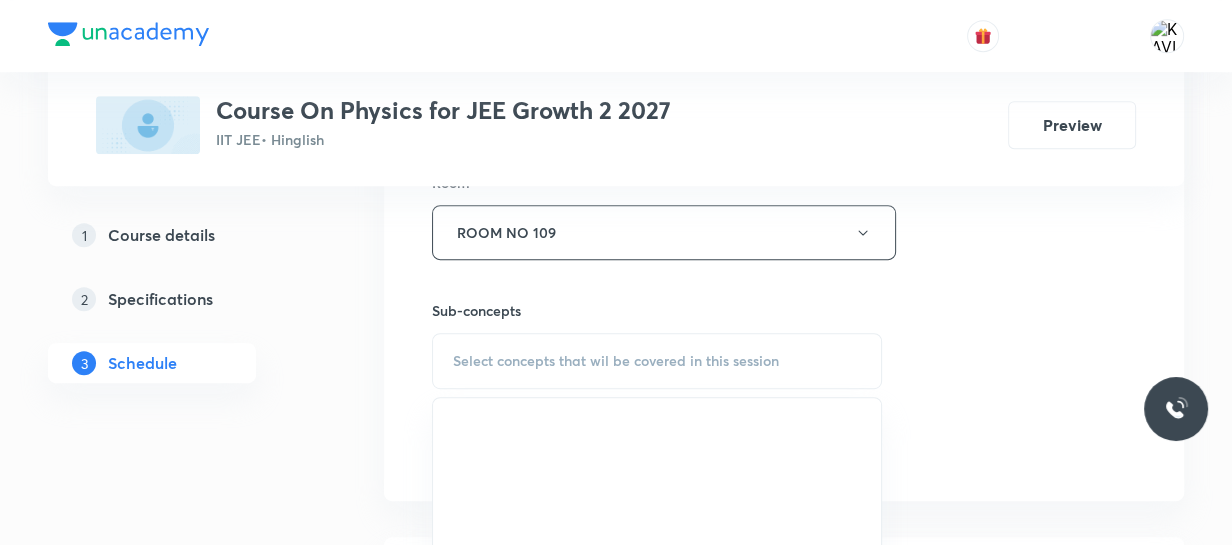click on "Session  30 Live class Session title 18/99 Kinematics-1D - 03 ​ Schedule for Aug 5, 2025, 5:40 PM ​ Duration (in minutes) 90 ​   Session type Online Offline Room ROOM NO 109 Sub-concepts Select concepts that wil be covered in this session Add Cancel" at bounding box center [784, -1] 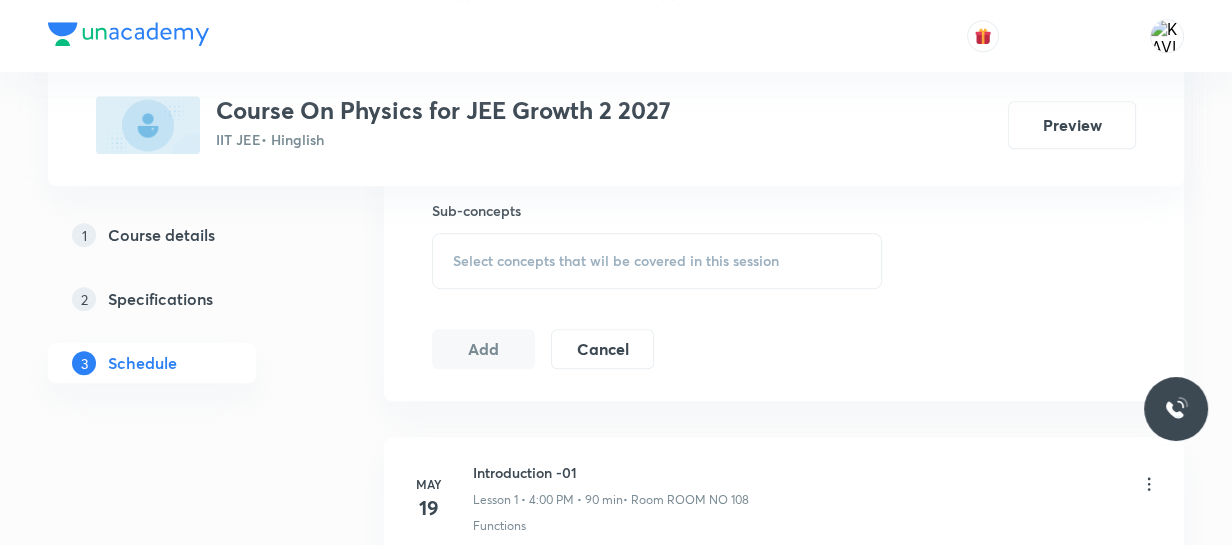 scroll, scrollTop: 902, scrollLeft: 0, axis: vertical 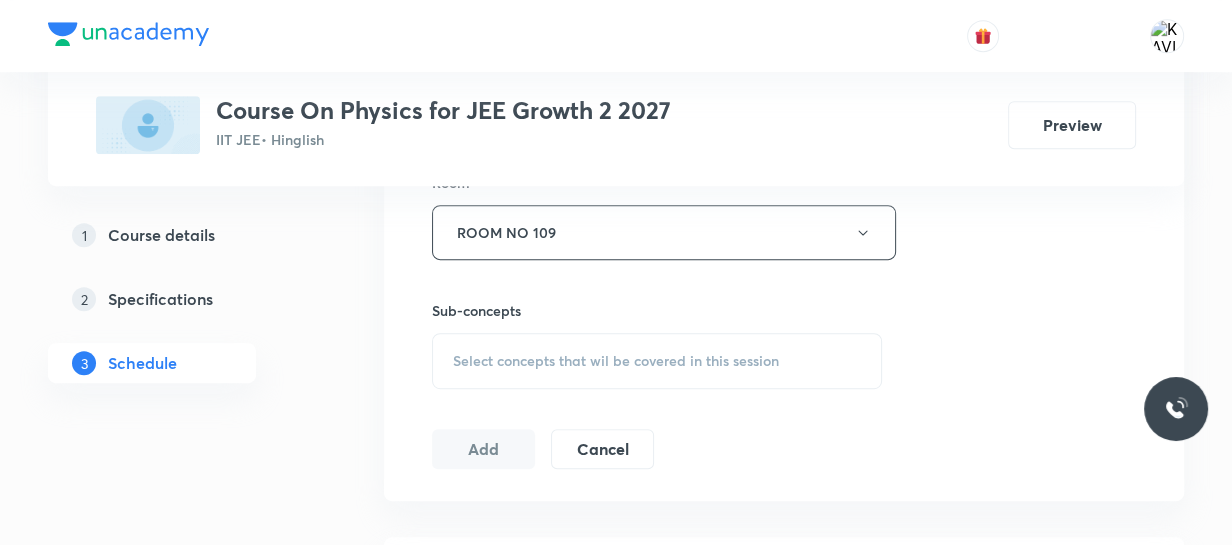 click on "Select concepts that wil be covered in this session" at bounding box center (616, 361) 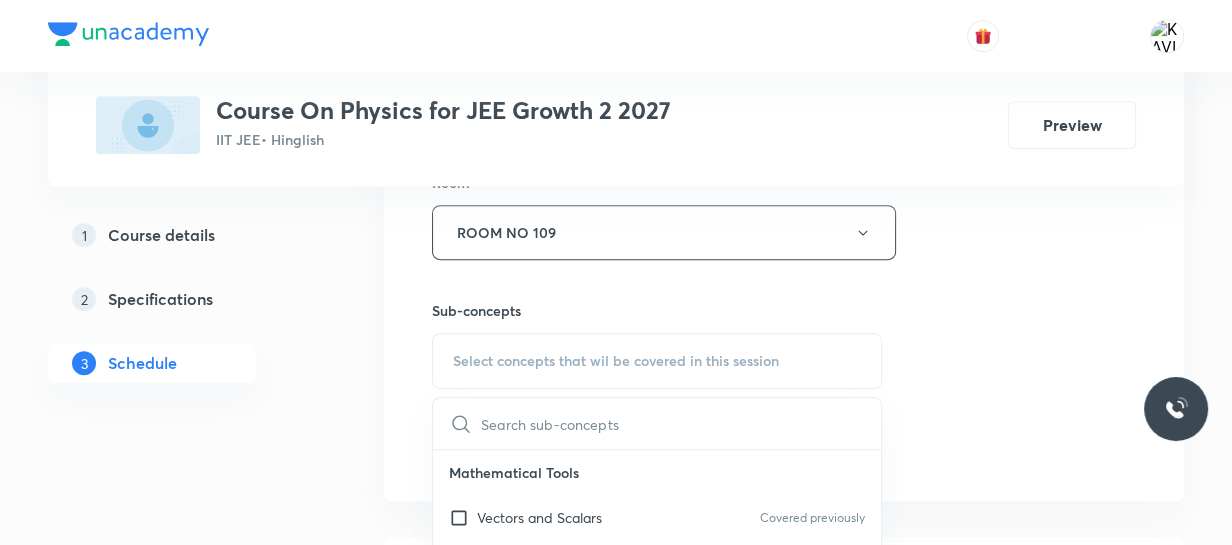 scroll, scrollTop: 993, scrollLeft: 0, axis: vertical 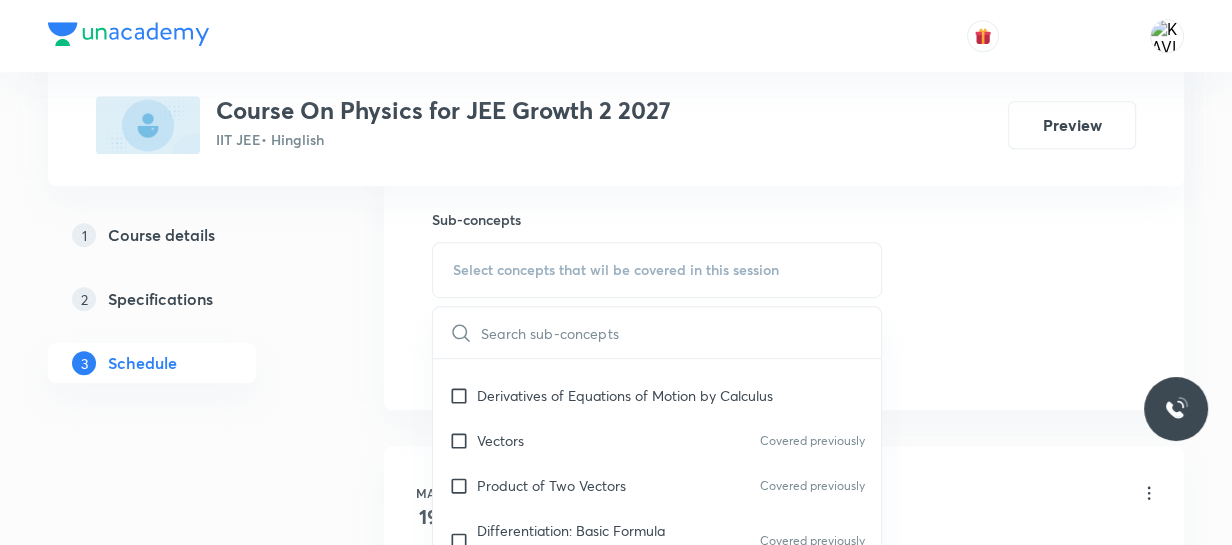 drag, startPoint x: 563, startPoint y: 464, endPoint x: 1203, endPoint y: 287, distance: 664.02484 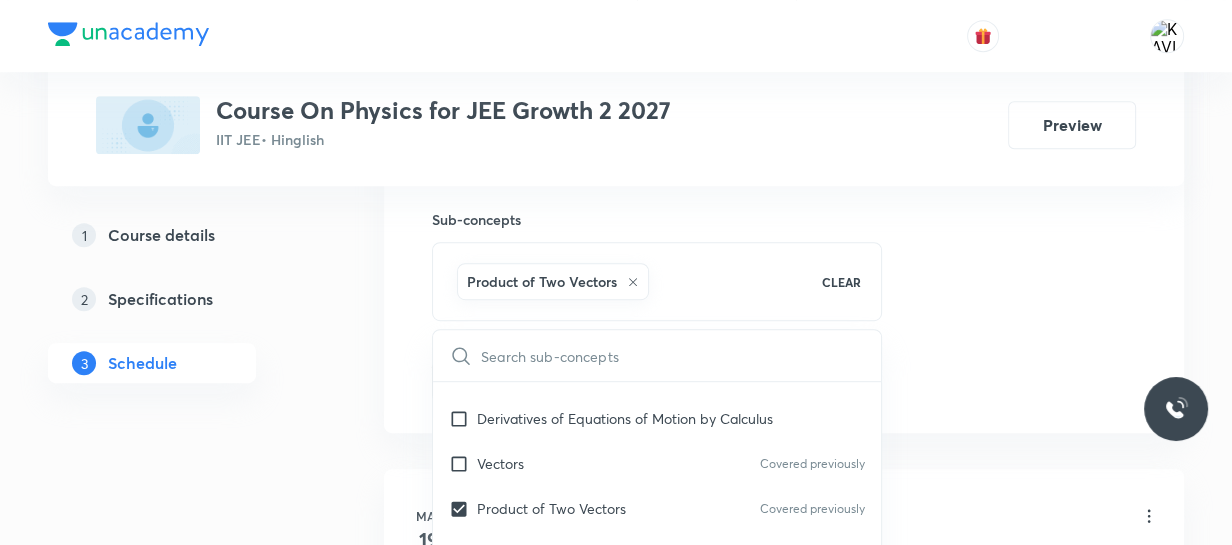 click on "Plus Courses Course On Physics for JEE Growth 2 2027 IIT JEE  • Hinglish Preview 1 Course details 2 Specifications 3 Schedule Schedule 29  classes Session  30 Live class Session title 18/99 Kinematics-1D - 03 ​ Schedule for Aug 5, 2025, 5:40 PM ​ Duration (in minutes) 90 ​   Session type Online Offline Room ROOM NO 109 Sub-concepts Product of Two Vectors CLEAR ​ Mathematical Tools Vectors and Scalars  Covered previously Elementary Algebra Covered previously Basic Trigonometry Addition of Vectors 2D and 3D Geometry Representation of Vector  Covered previously Components of a Vector Functions Covered previously Unit Vectors Covered previously Differentiation Integration Covered previously Rectangular Components of a Vector in Three Dimensions Position Vector Covered previously Use of Differentiation & Integration in One Dimensional Motion Displacement Vector Covered previously Derivatives of Equations of Motion by Calculus Vectors Covered previously Product of Two Vectors Covered previously Chain Rule" at bounding box center [616, 2067] 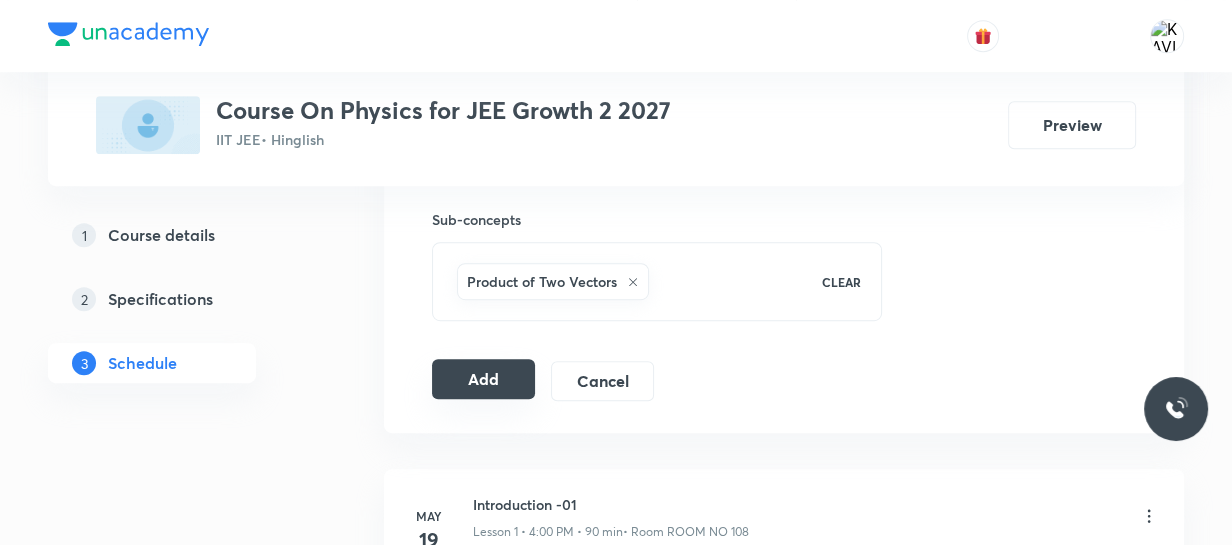 click on "Add" at bounding box center [483, 379] 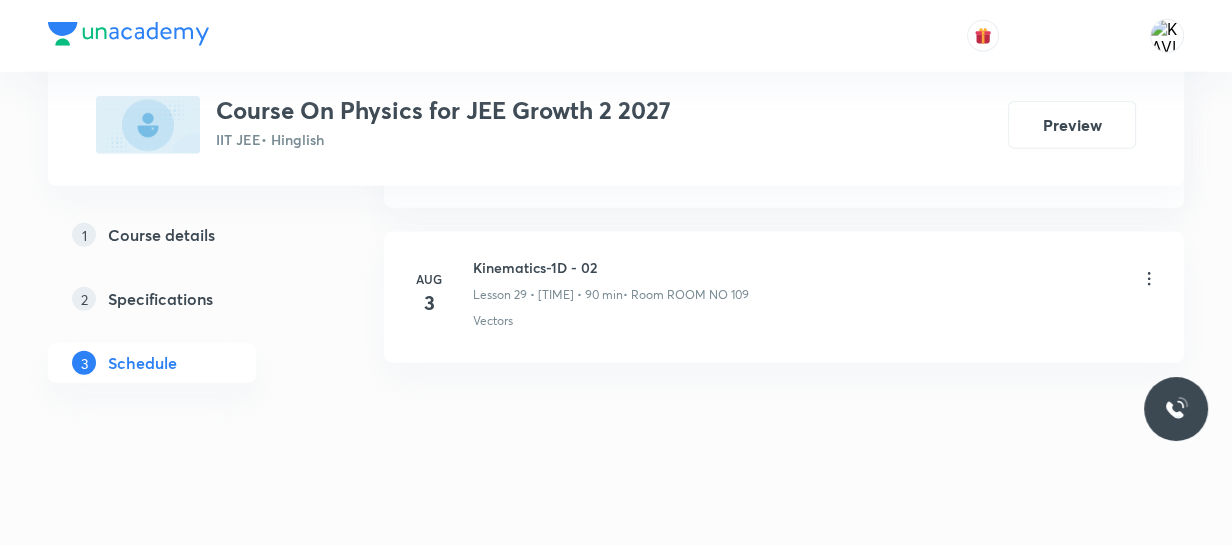 scroll, scrollTop: 4679, scrollLeft: 0, axis: vertical 